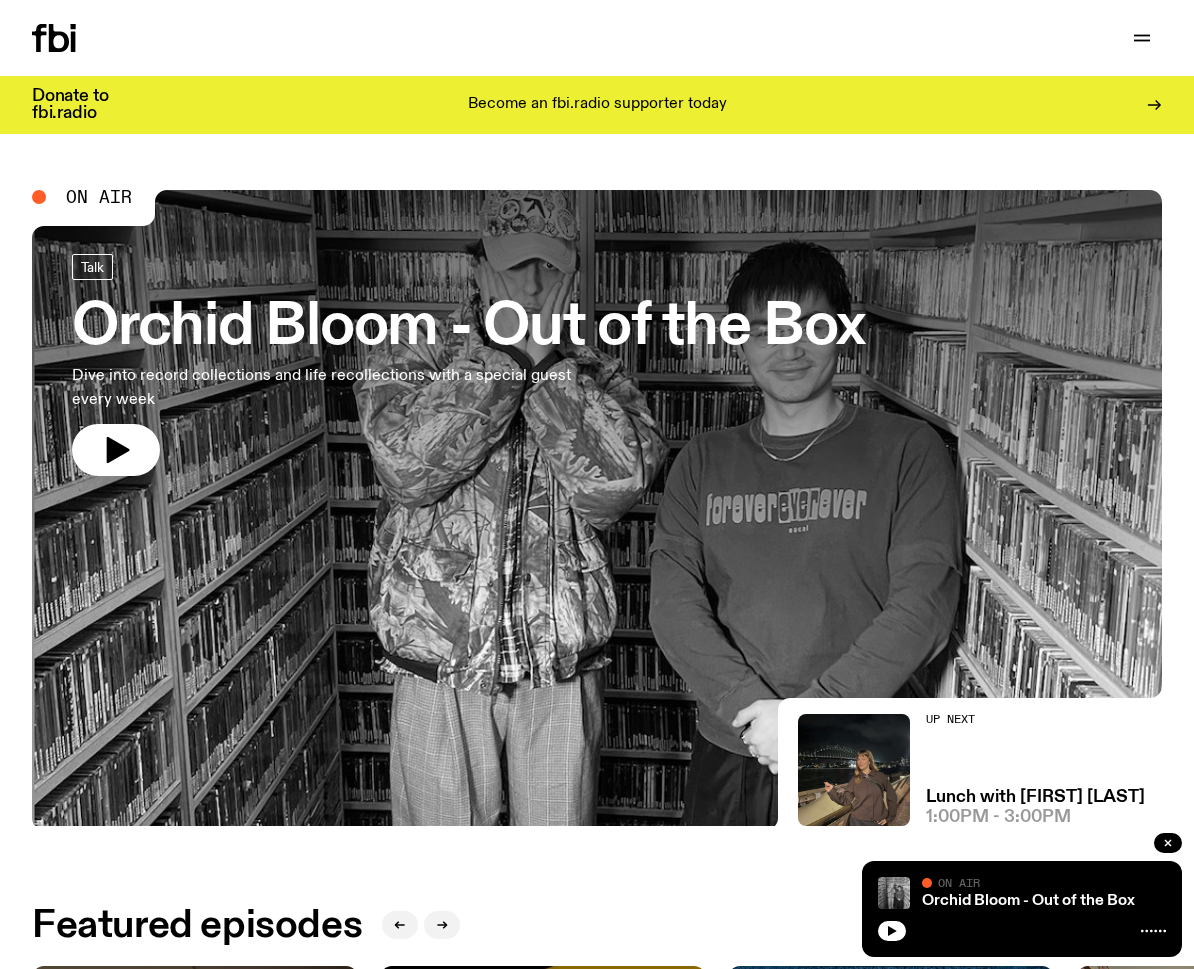 scroll, scrollTop: 0, scrollLeft: 0, axis: both 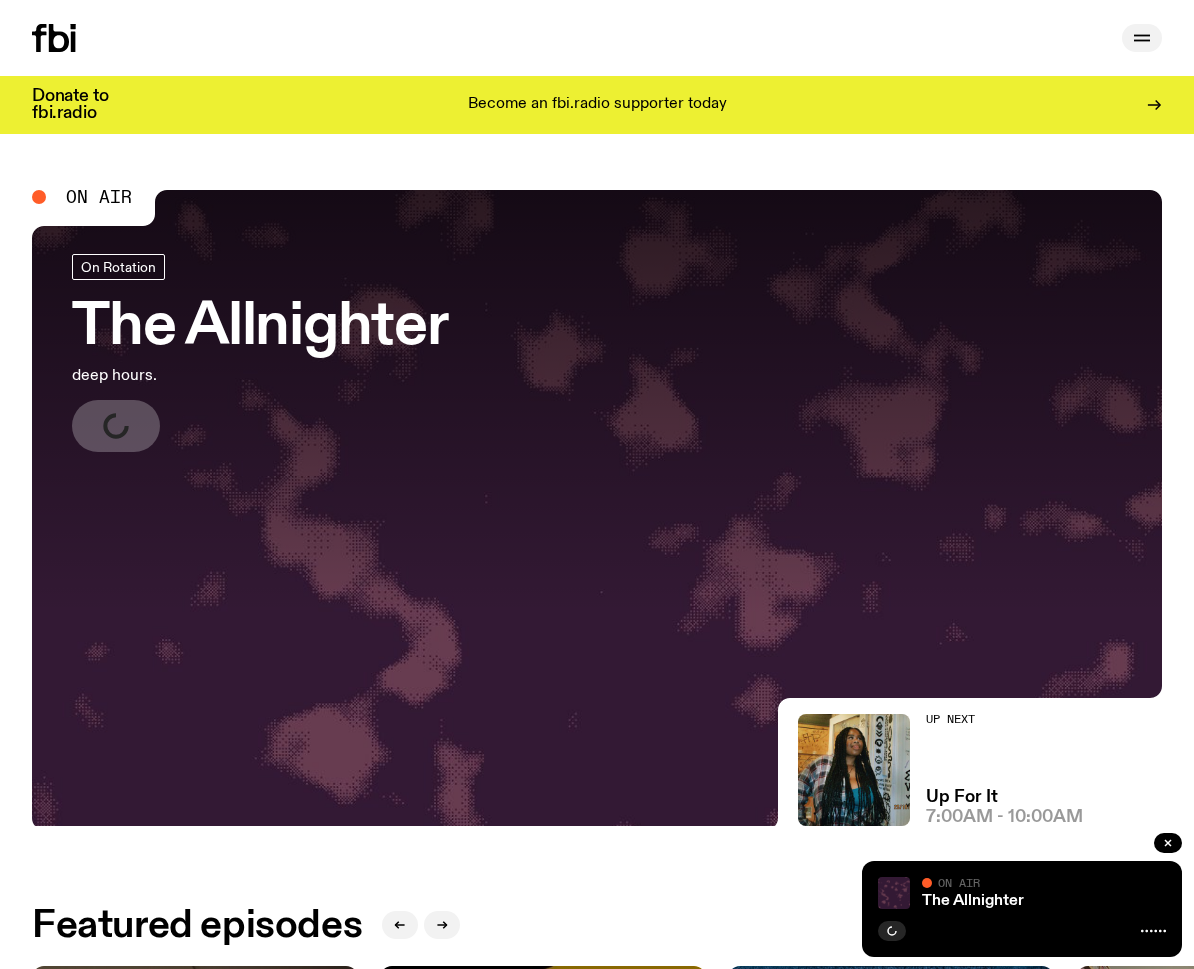 click at bounding box center (1142, 38) 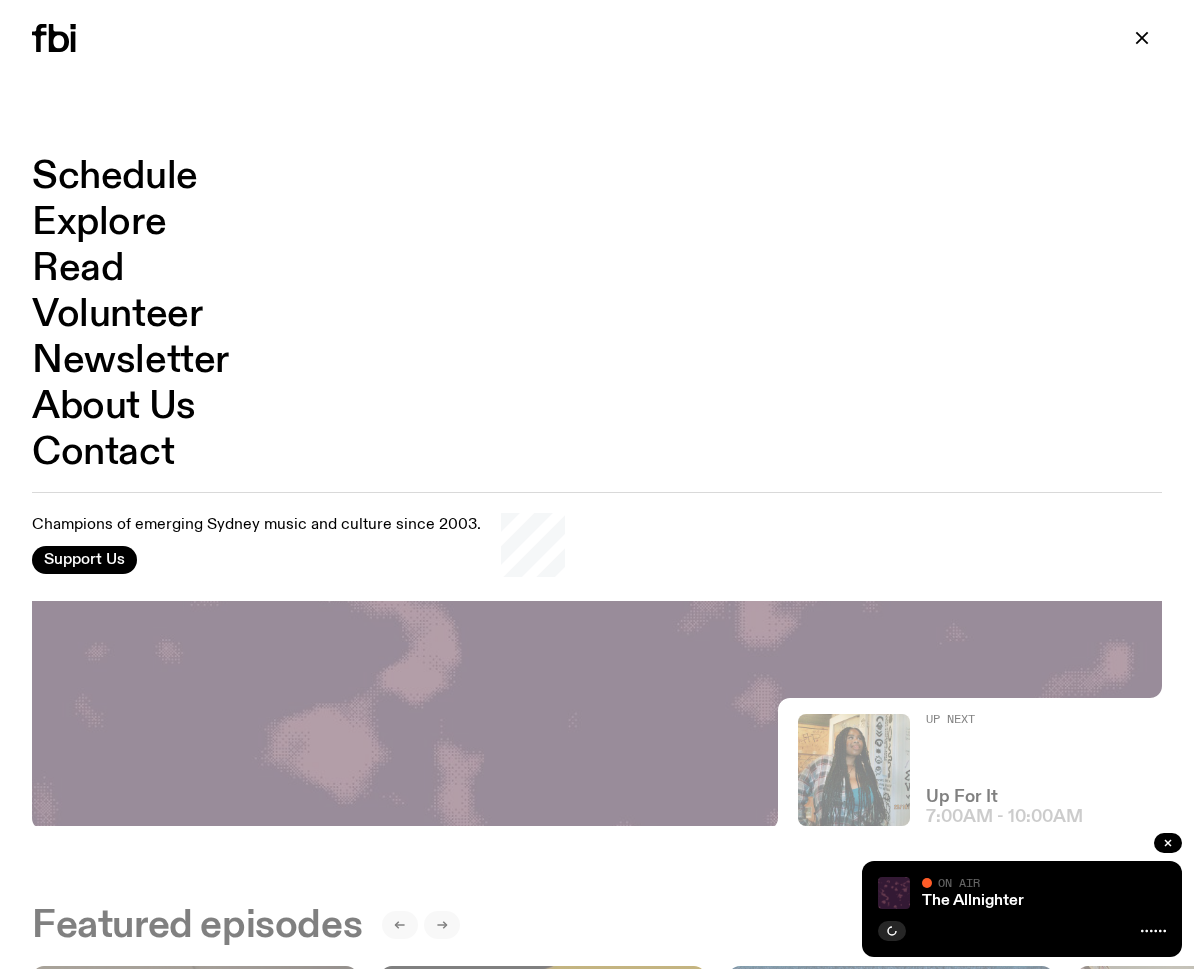 click on "Explore" at bounding box center (99, 223) 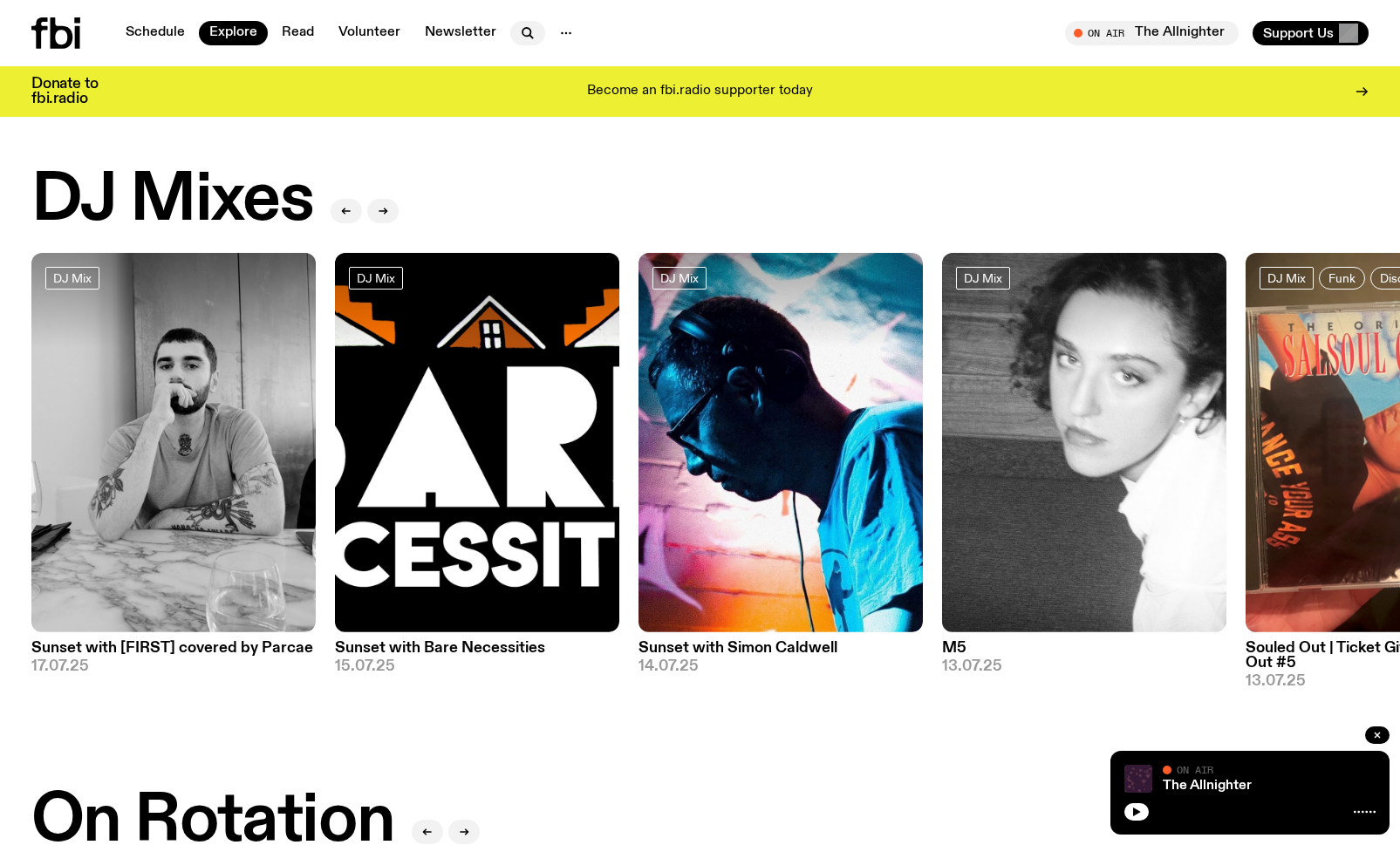 click 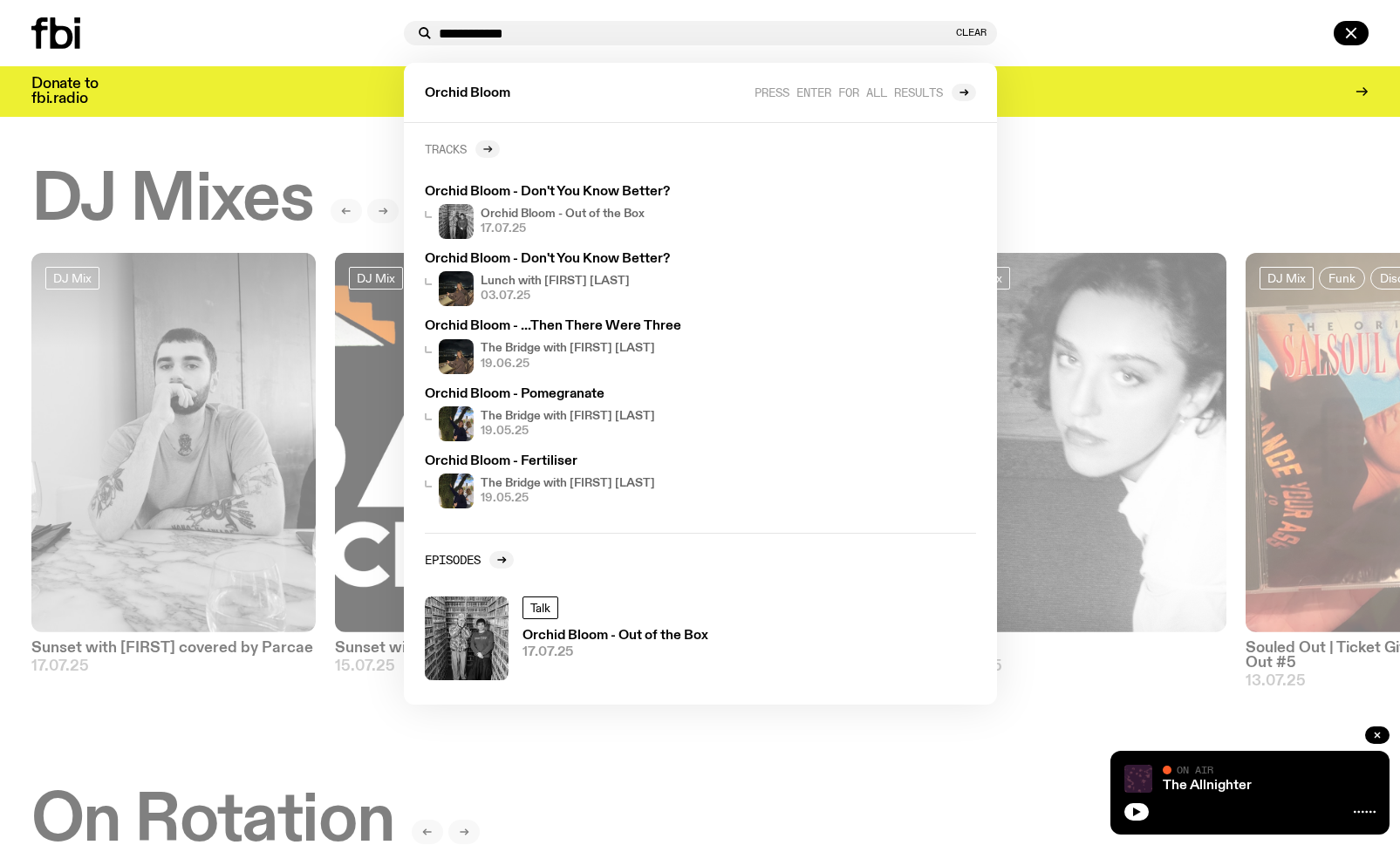 type on "**********" 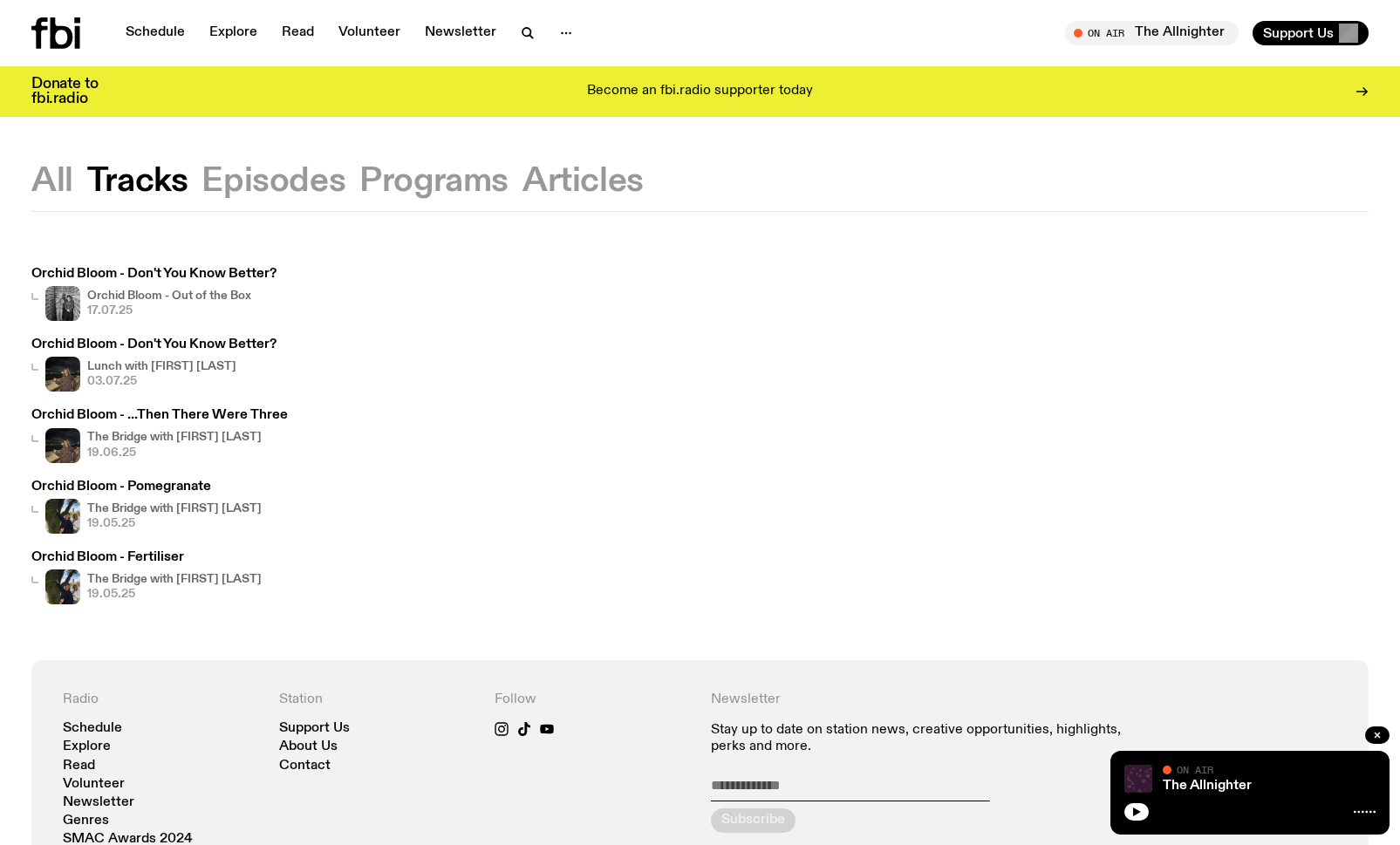 click on "Programs" 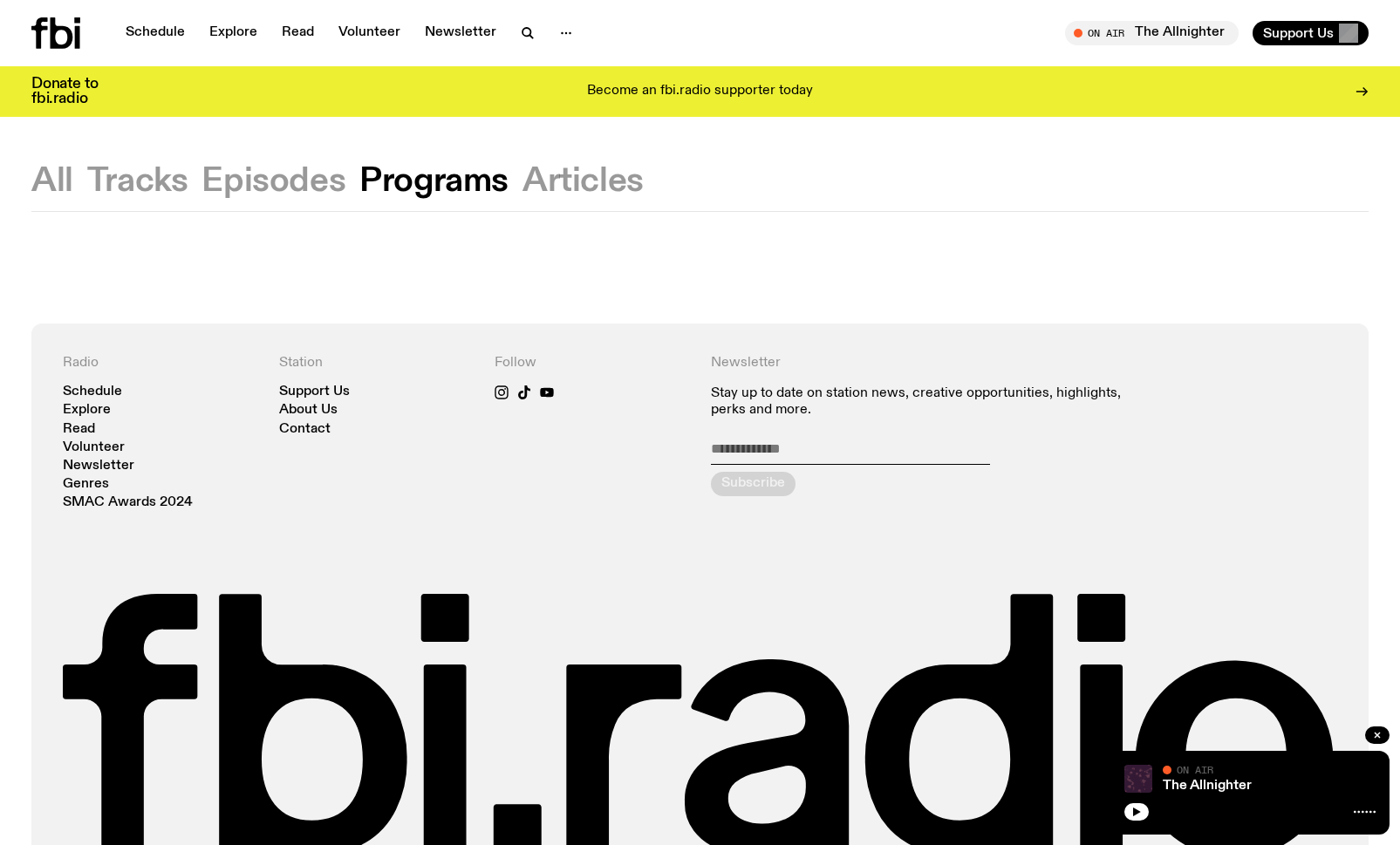 click on "All" 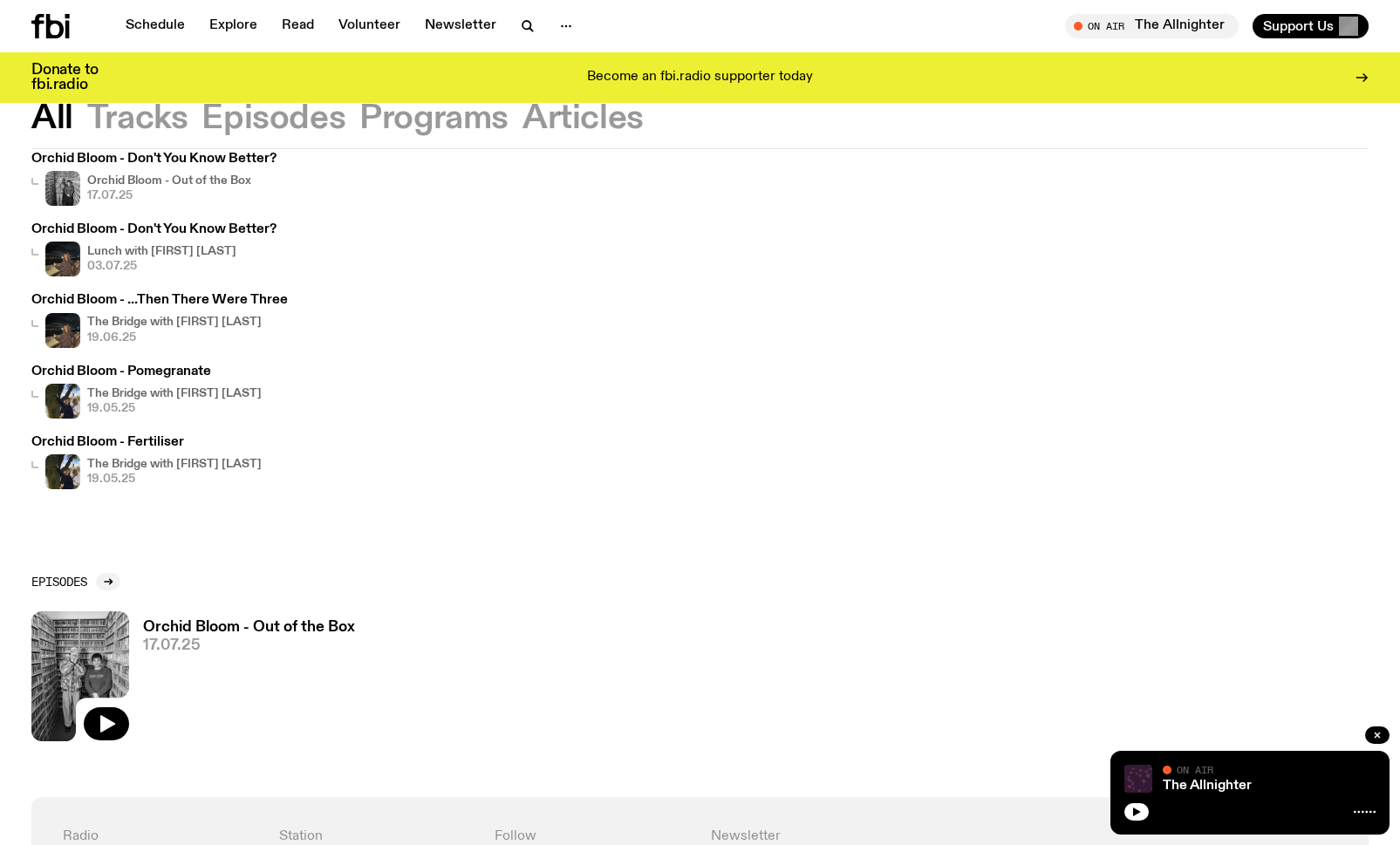 scroll, scrollTop: 191, scrollLeft: 0, axis: vertical 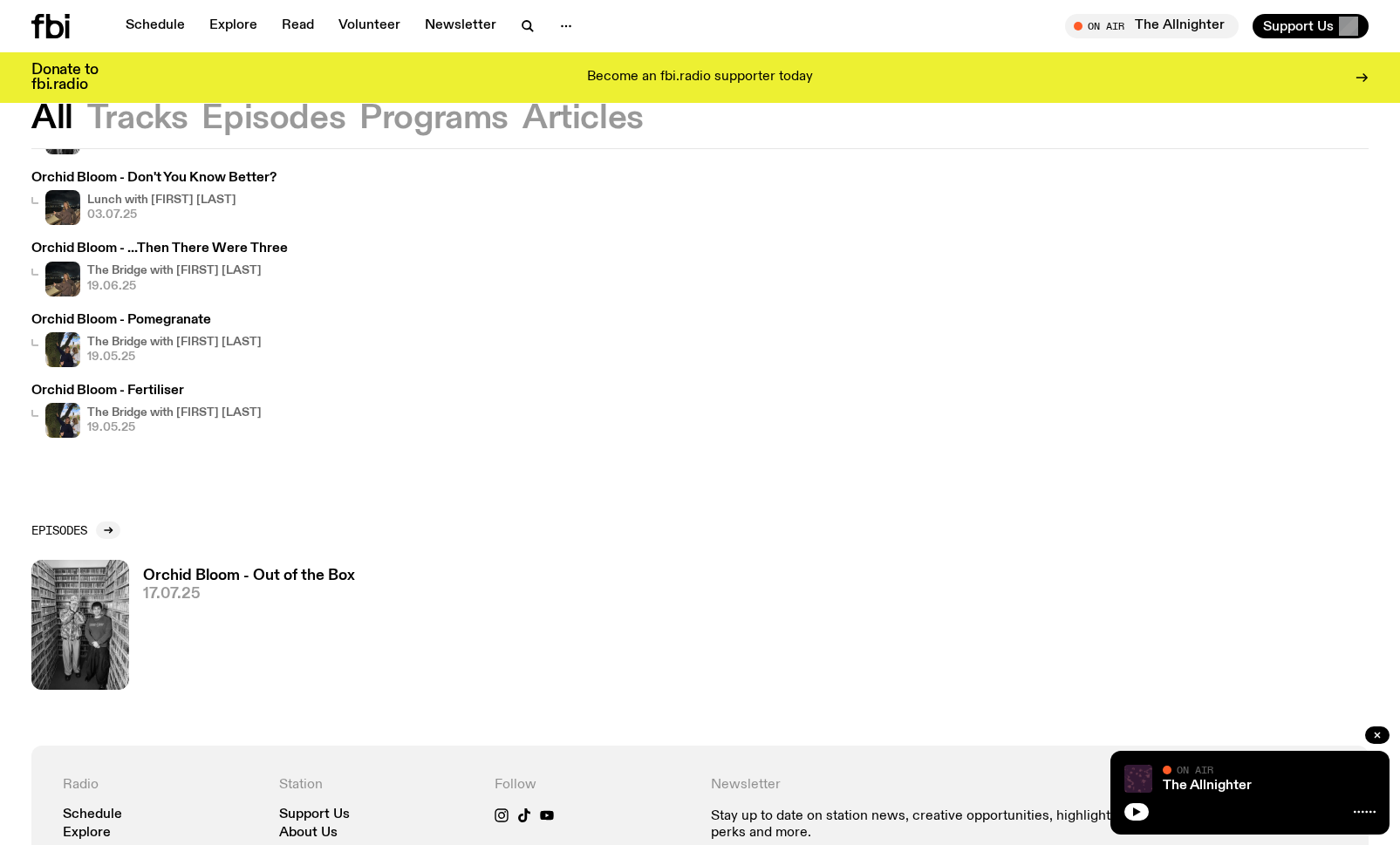 click on "Orchid Bloom - Out of the Box" at bounding box center [249, 576] 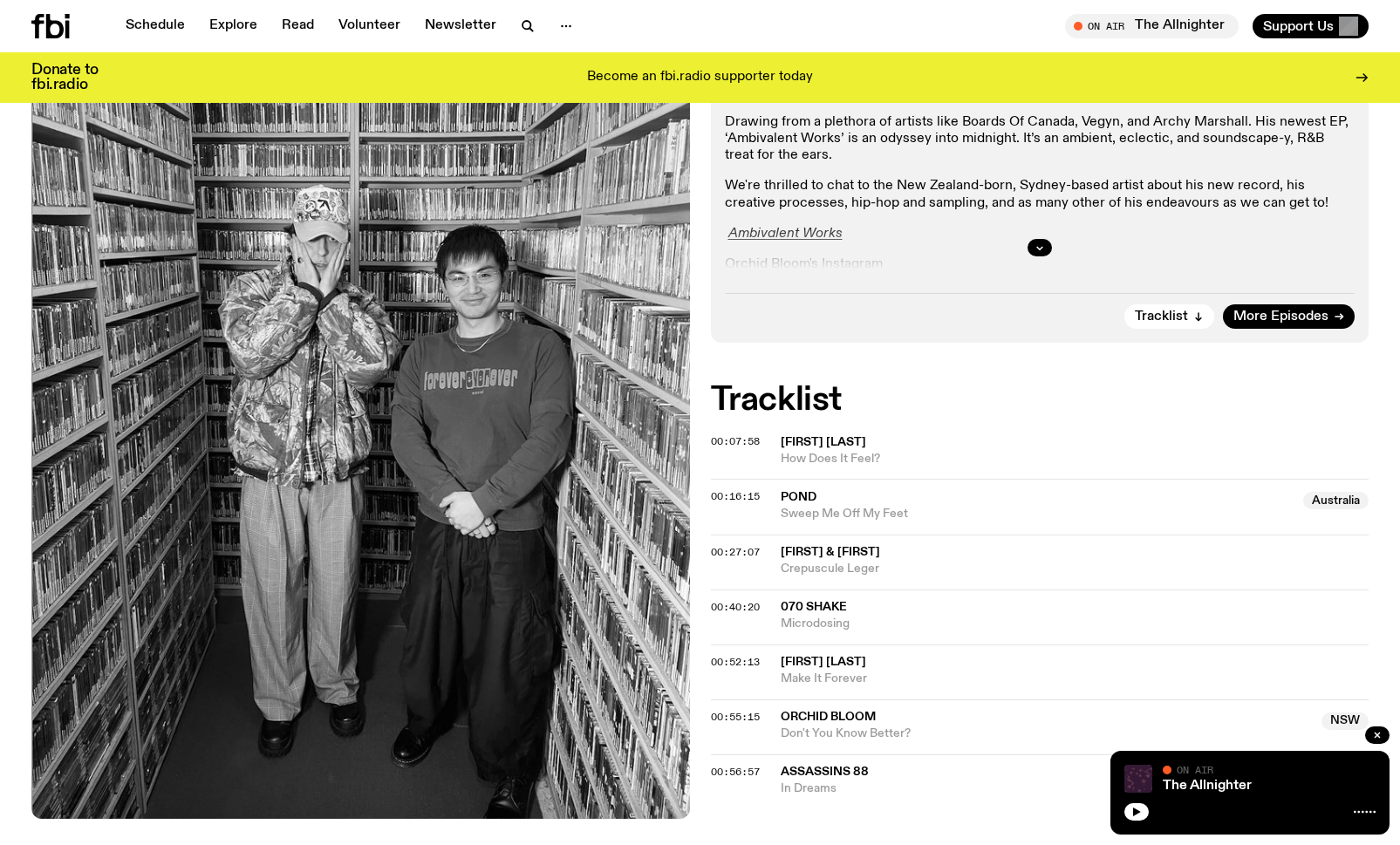 scroll, scrollTop: 386, scrollLeft: 0, axis: vertical 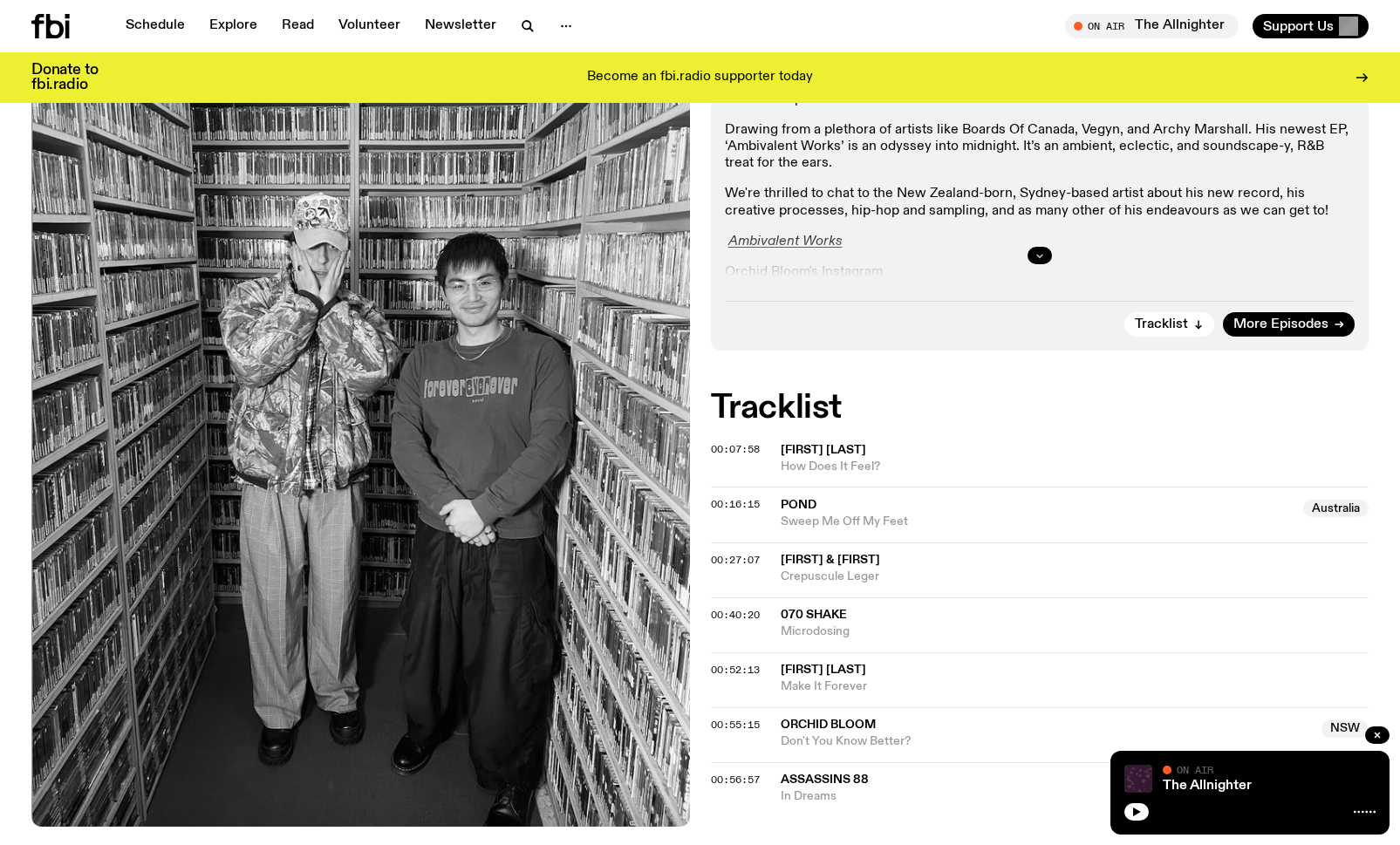 click 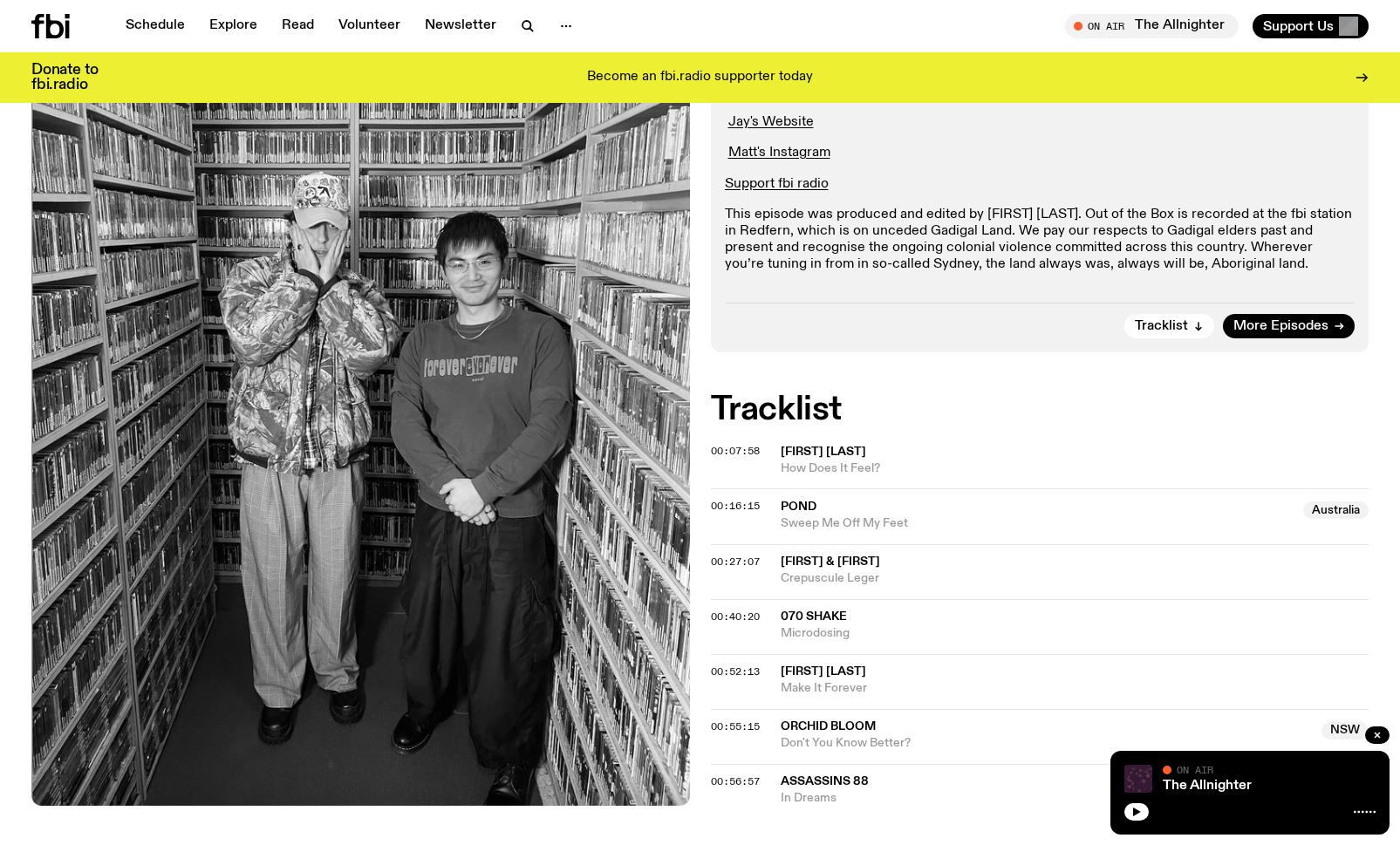 scroll, scrollTop: 565, scrollLeft: 0, axis: vertical 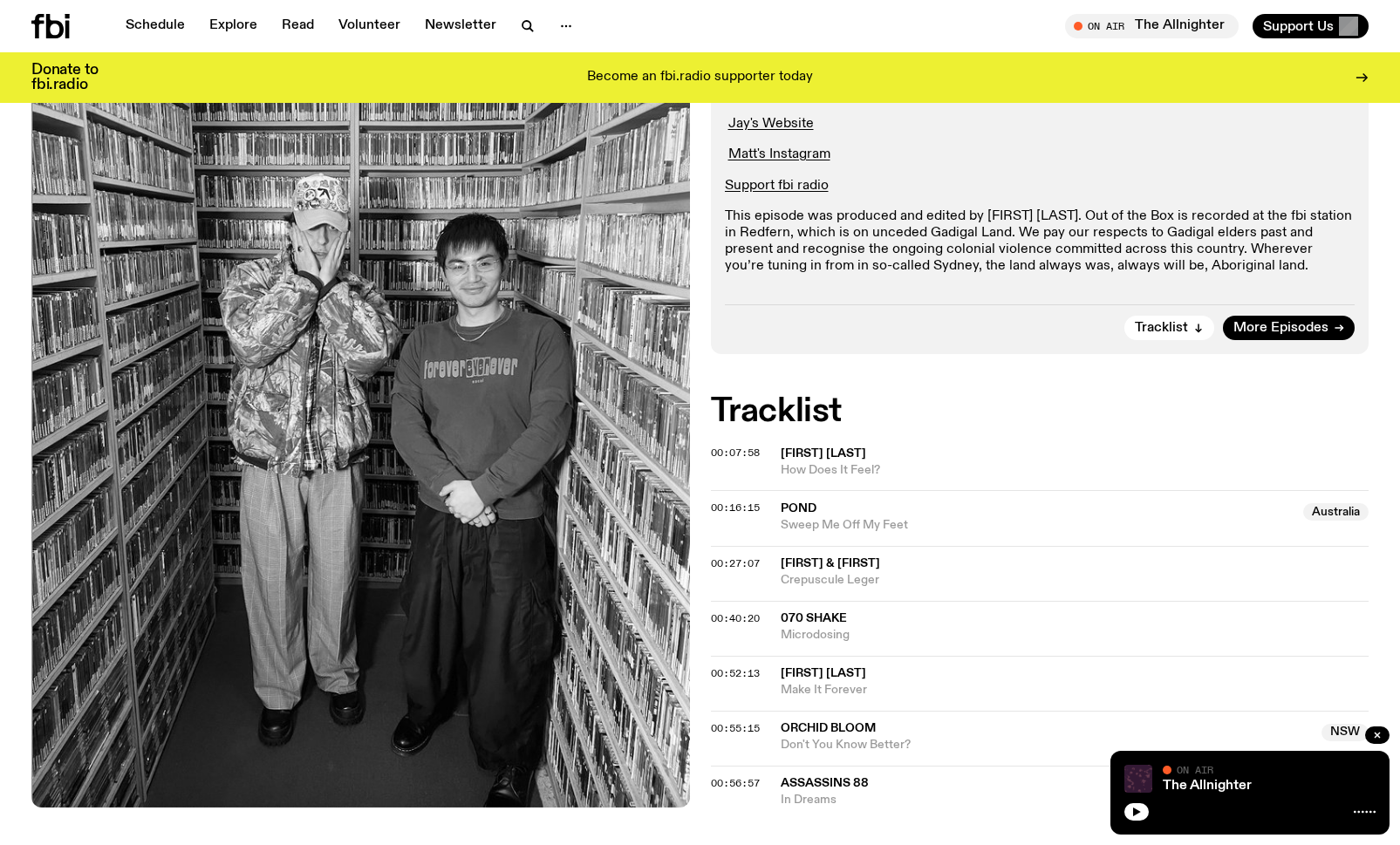 click on "070 Shake" 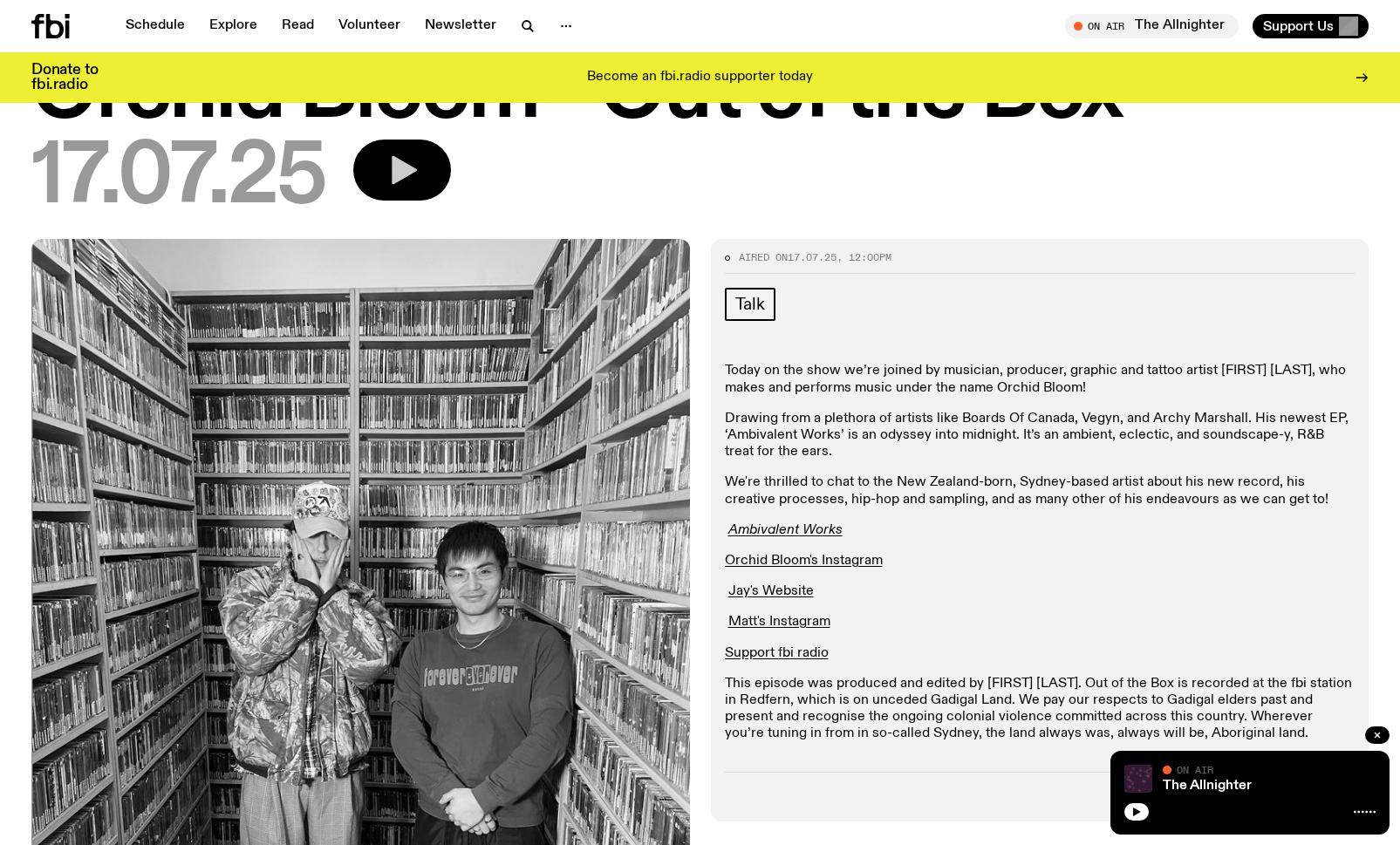 click 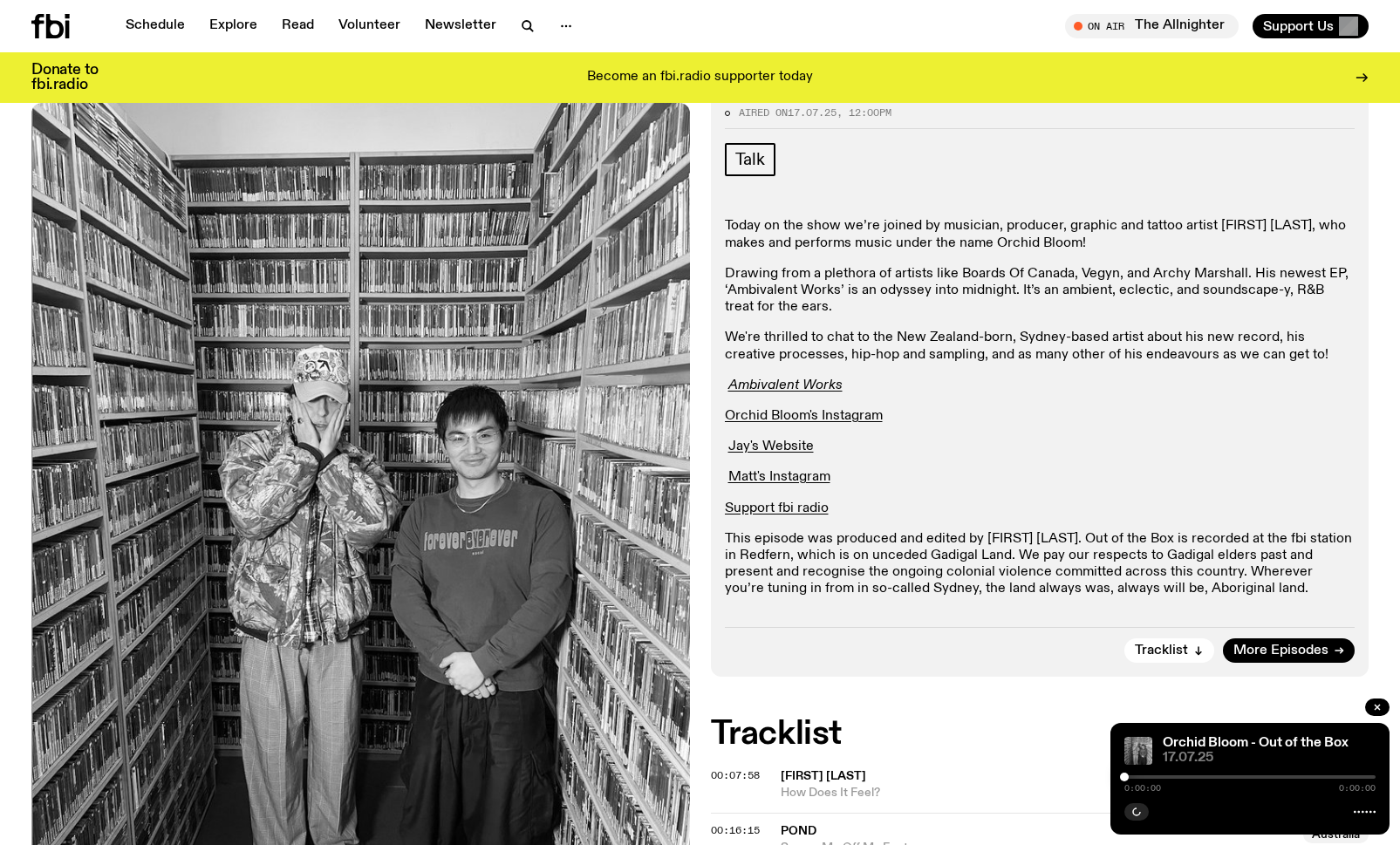 scroll, scrollTop: 245, scrollLeft: 0, axis: vertical 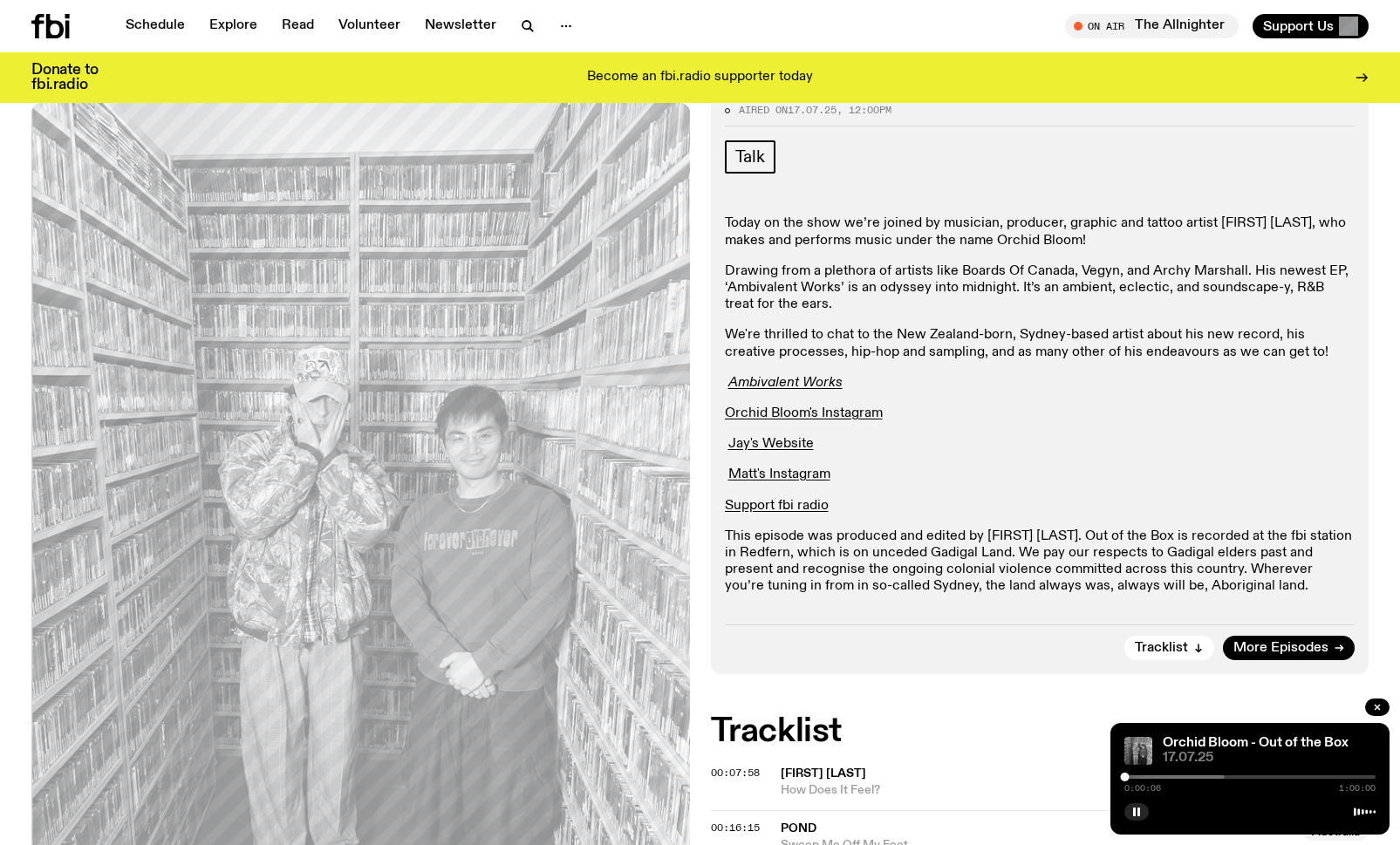 click at bounding box center (1099, 777) 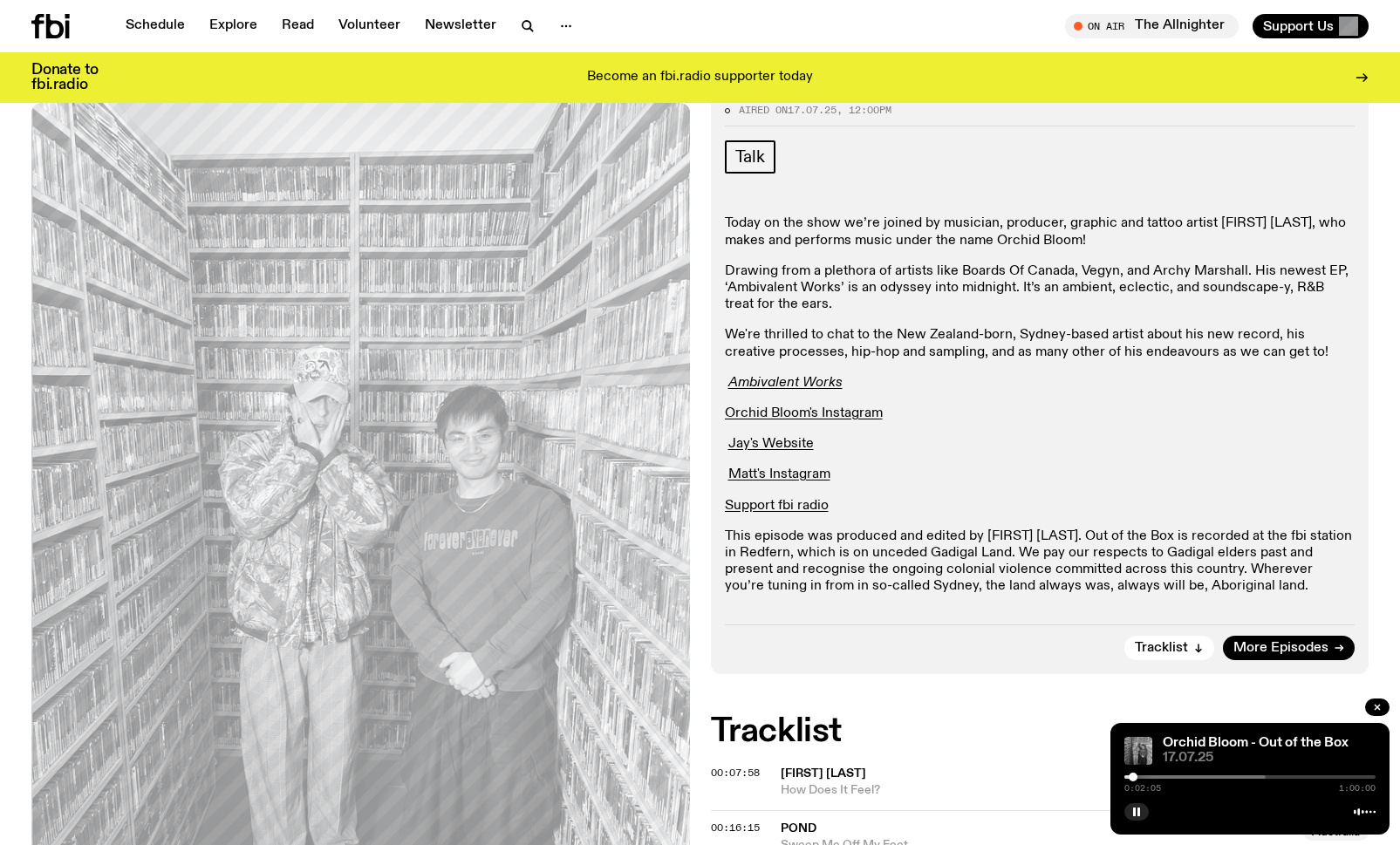 click at bounding box center [1133, 777] 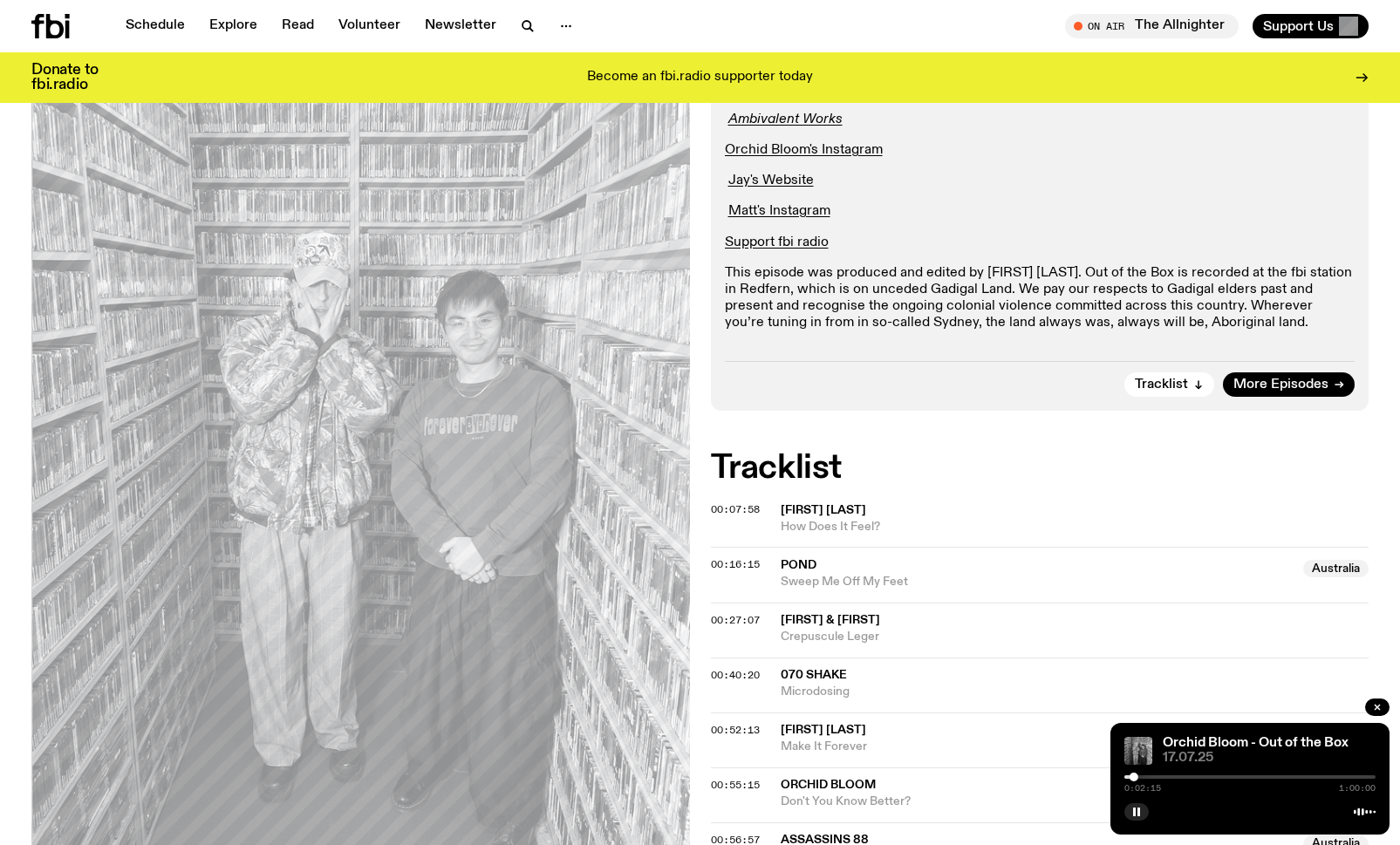 scroll, scrollTop: 506, scrollLeft: 0, axis: vertical 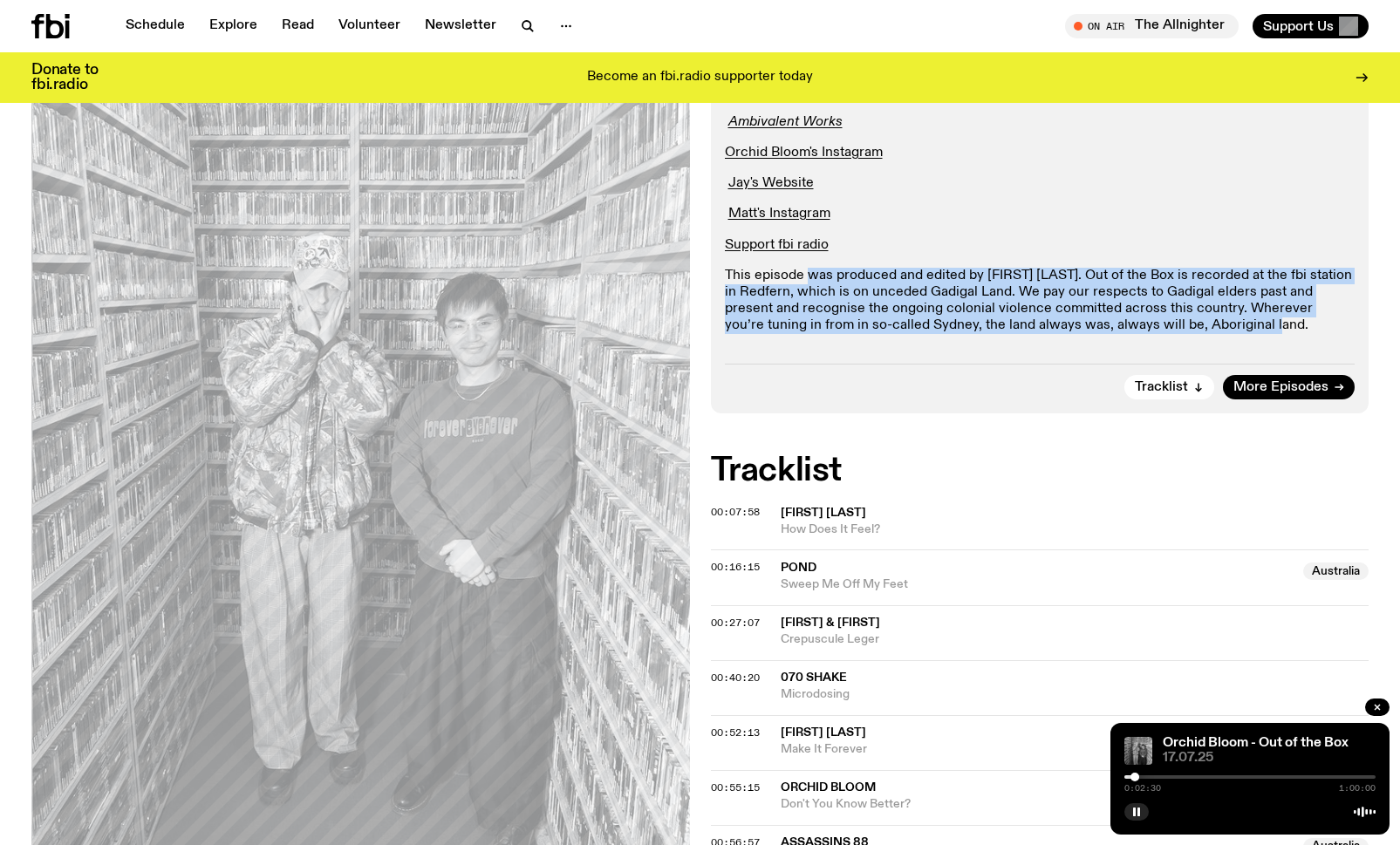 drag, startPoint x: 810, startPoint y: 270, endPoint x: 1199, endPoint y: 327, distance: 393.15391 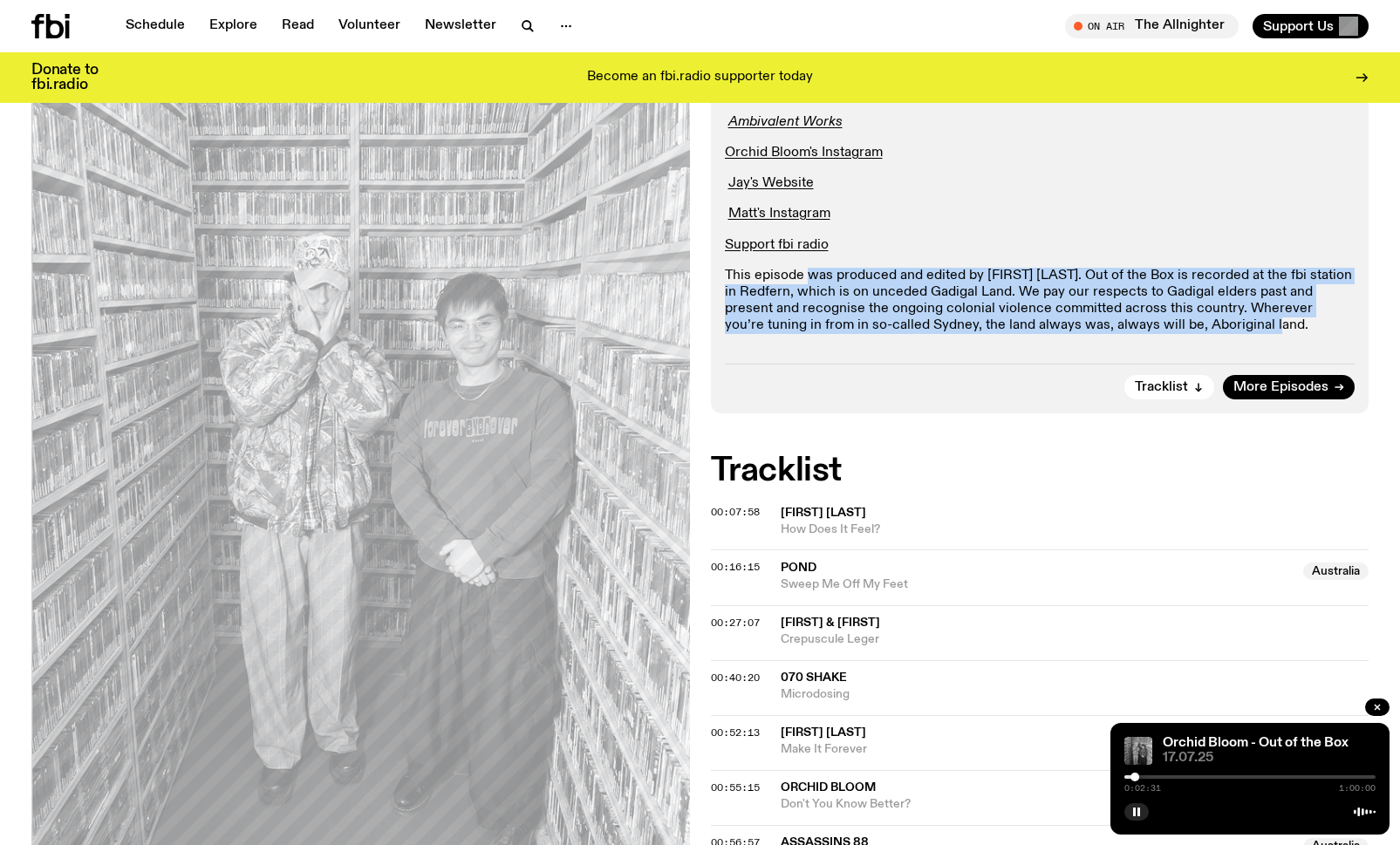 click on "This episode was produced and edited by [FIRST] [LAST]. Out of the Box is recorded at the fbi station in Redfern, which is on unceded Gadigal Land. We pay our respects to Gadigal elders past and present and recognise the ongoing colonial violence committed across this country. Wherever you’re tuning in from in so-called Sydney, the land always was, always will be, Aboriginal land." 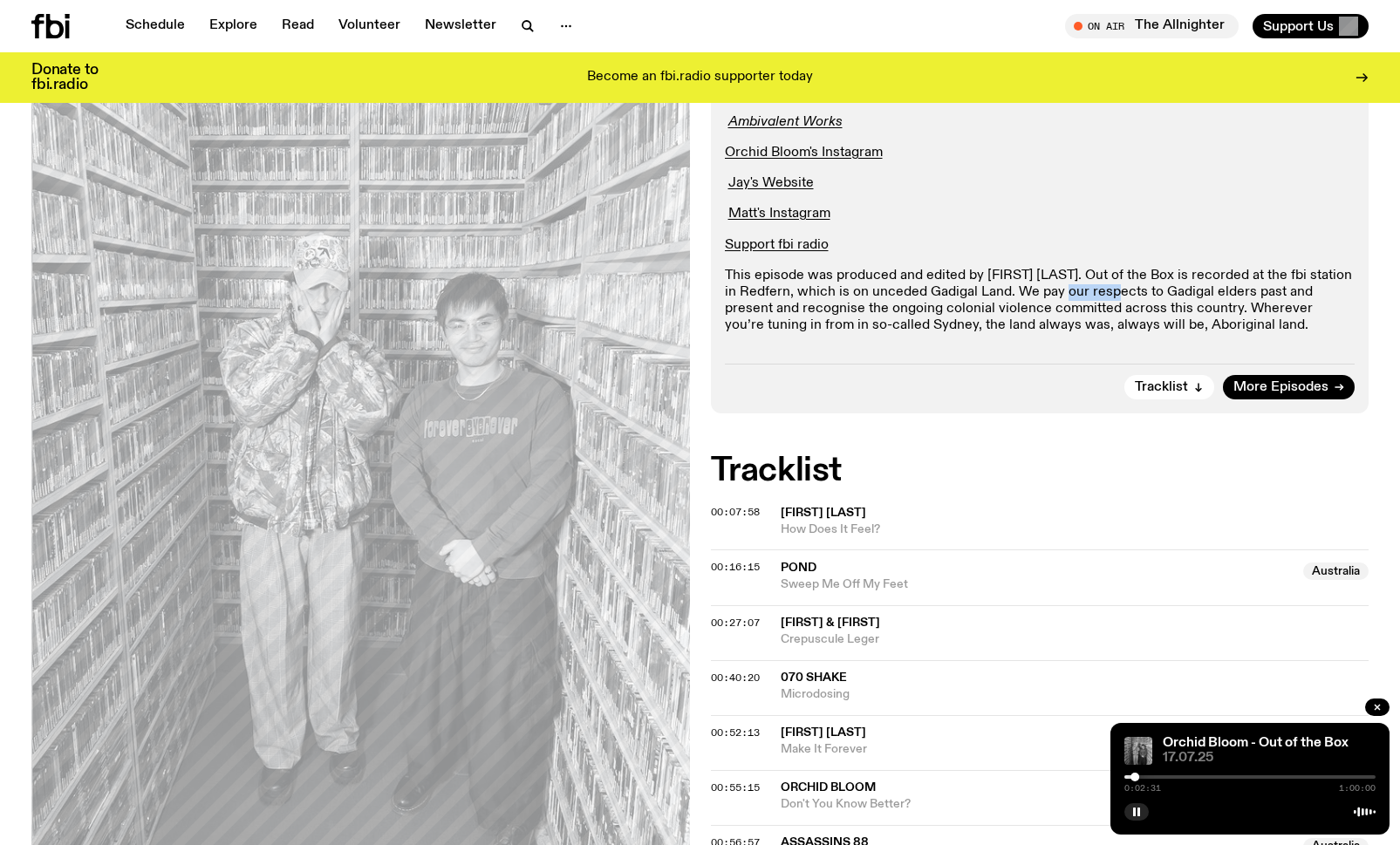 click on "This episode was produced and edited by [FIRST] [LAST]. Out of the Box is recorded at the fbi station in Redfern, which is on unceded Gadigal Land. We pay our respects to Gadigal elders past and present and recognise the ongoing colonial violence committed across this country. Wherever you’re tuning in from in so-called Sydney, the land always was, always will be, Aboriginal land." 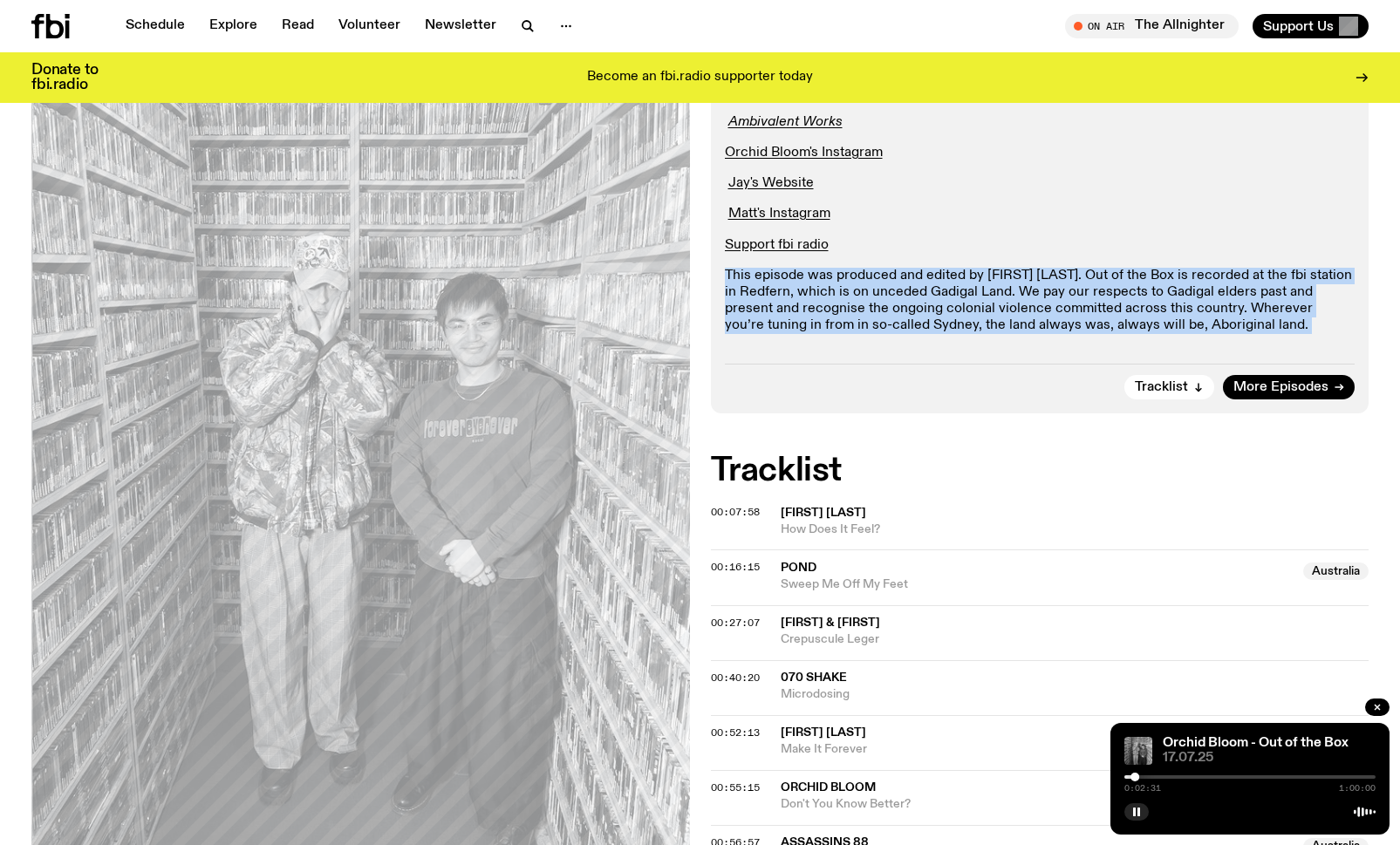 click on "This episode was produced and edited by [FIRST] [LAST]. Out of the Box is recorded at the fbi station in Redfern, which is on unceded Gadigal Land. We pay our respects to Gadigal elders past and present and recognise the ongoing colonial violence committed across this country. Wherever you’re tuning in from in so-called Sydney, the land always was, always will be, Aboriginal land." 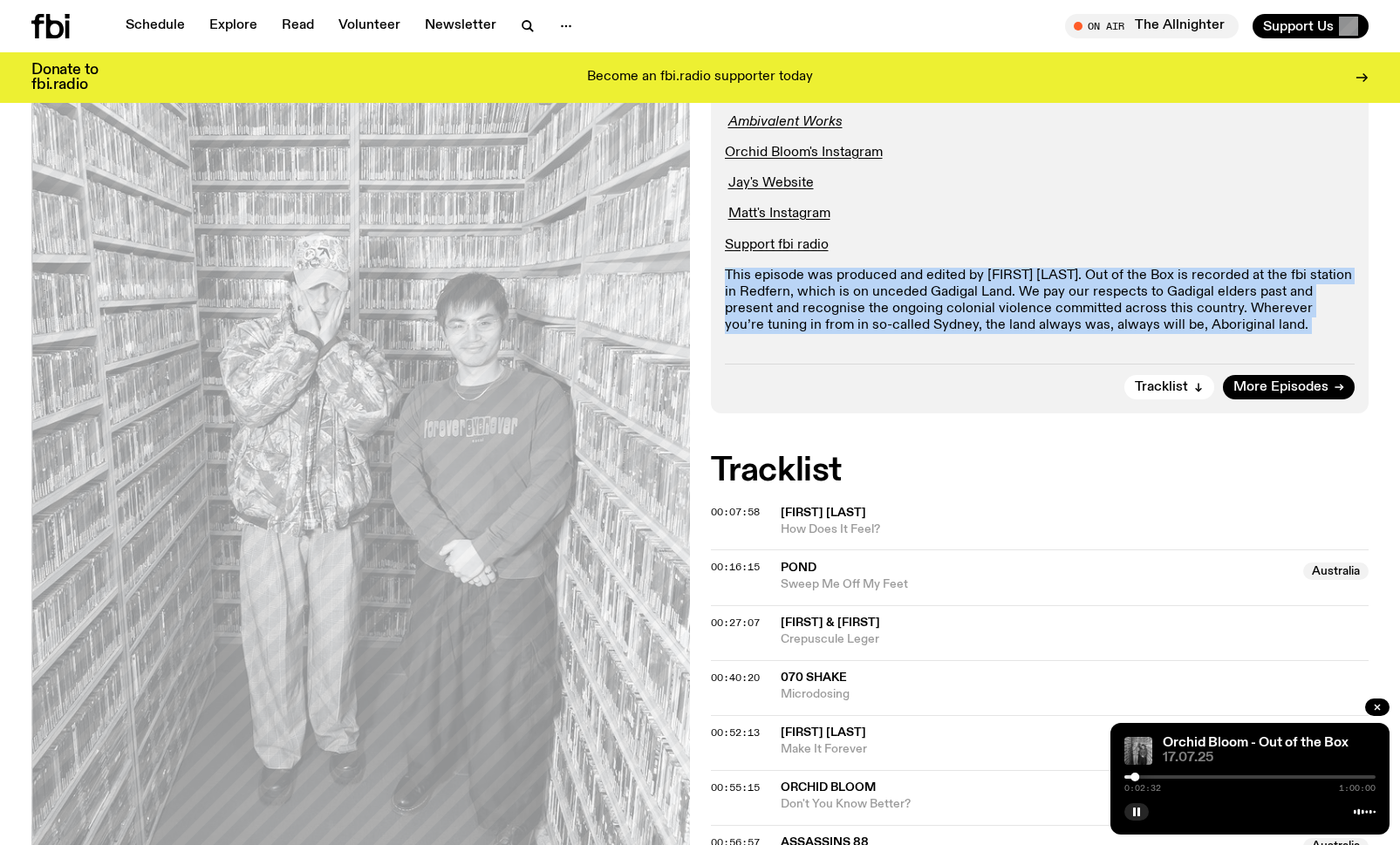 click on "This episode was produced and edited by [FIRST] [LAST]. Out of the Box is recorded at the fbi station in Redfern, which is on unceded Gadigal Land. We pay our respects to Gadigal elders past and present and recognise the ongoing colonial violence committed across this country. Wherever you’re tuning in from in so-called Sydney, the land always was, always will be, Aboriginal land." 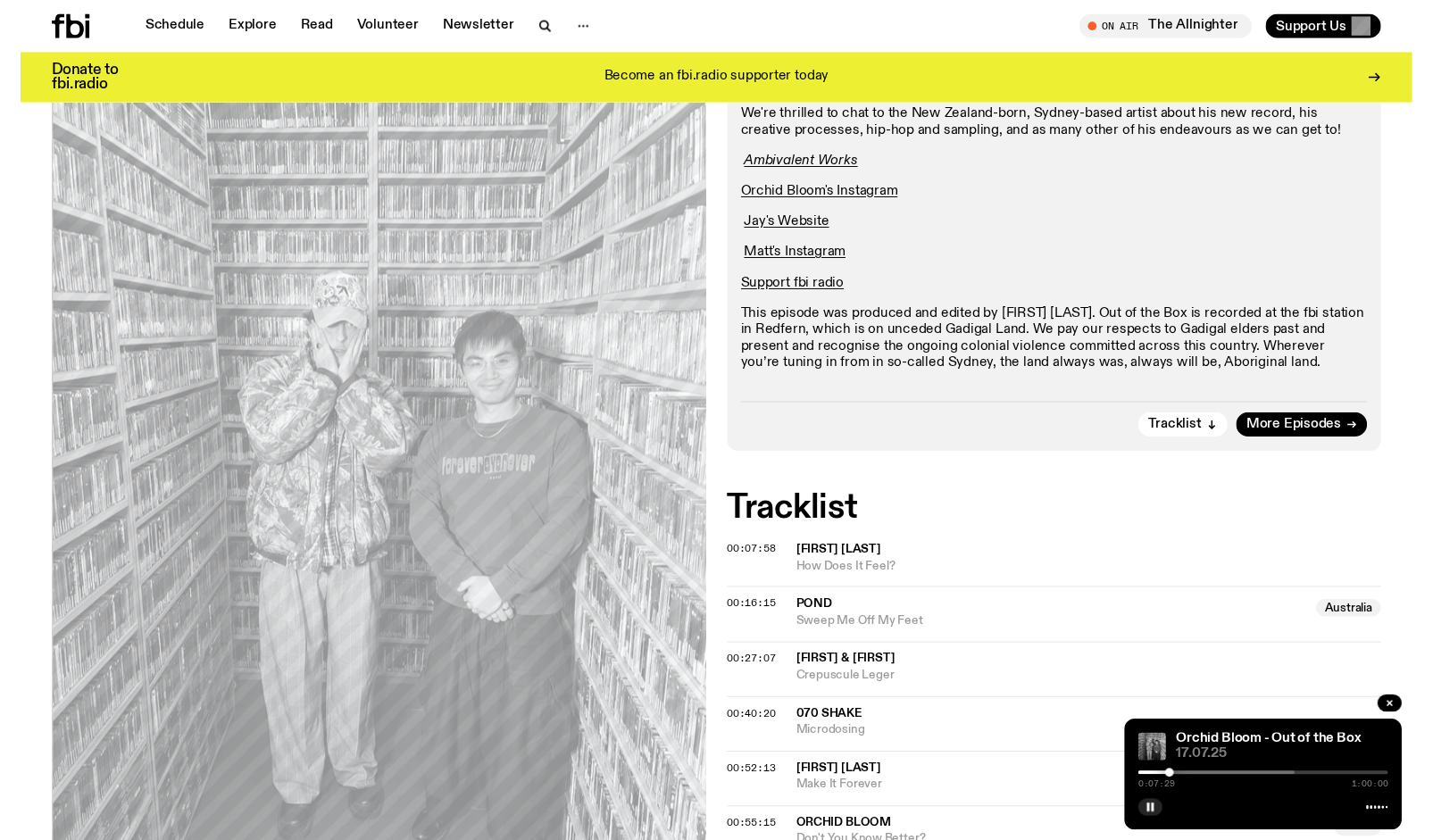 scroll, scrollTop: 553, scrollLeft: 0, axis: vertical 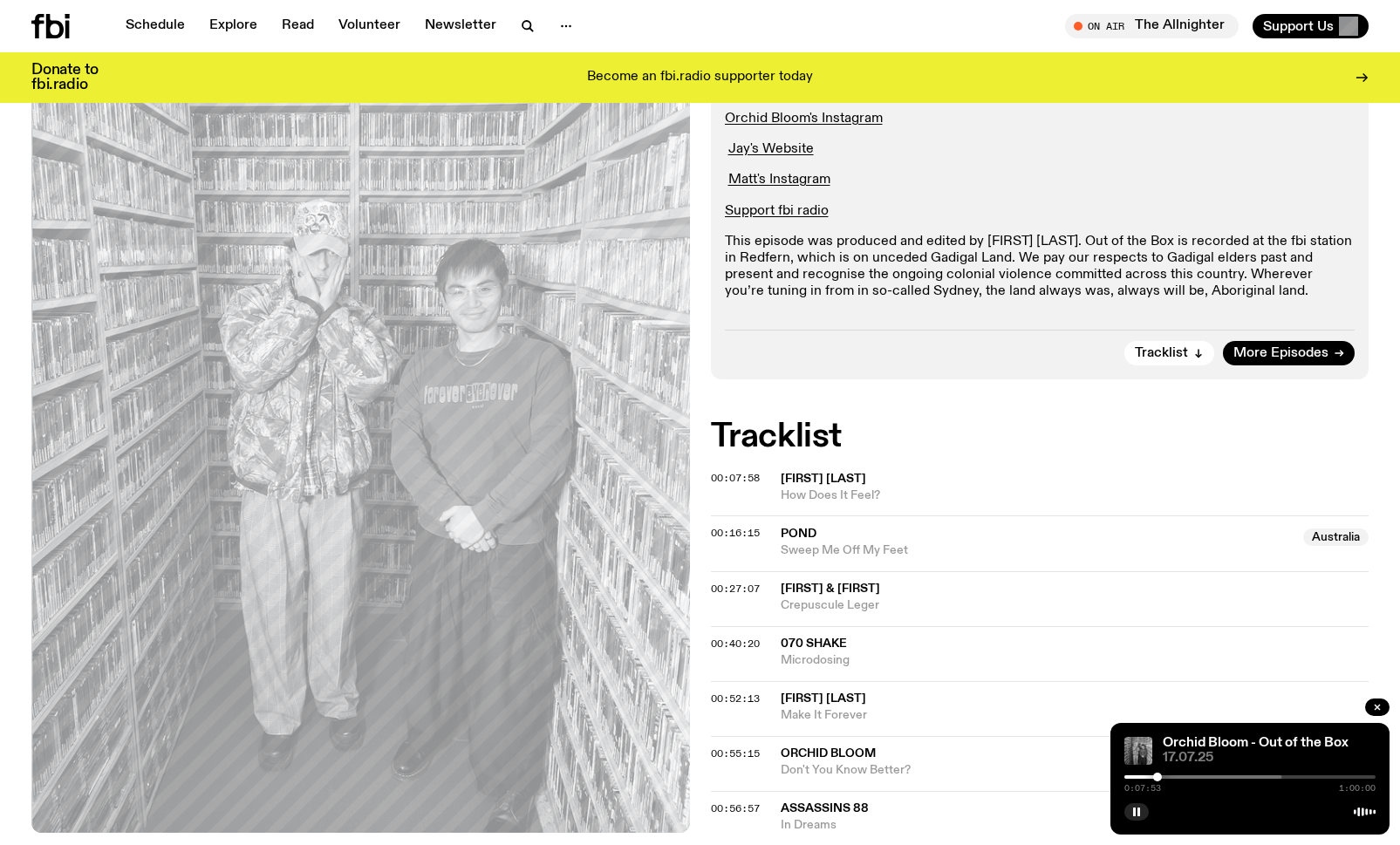 drag, startPoint x: 90, startPoint y: 20, endPoint x: 634, endPoint y: 7, distance: 544.15531 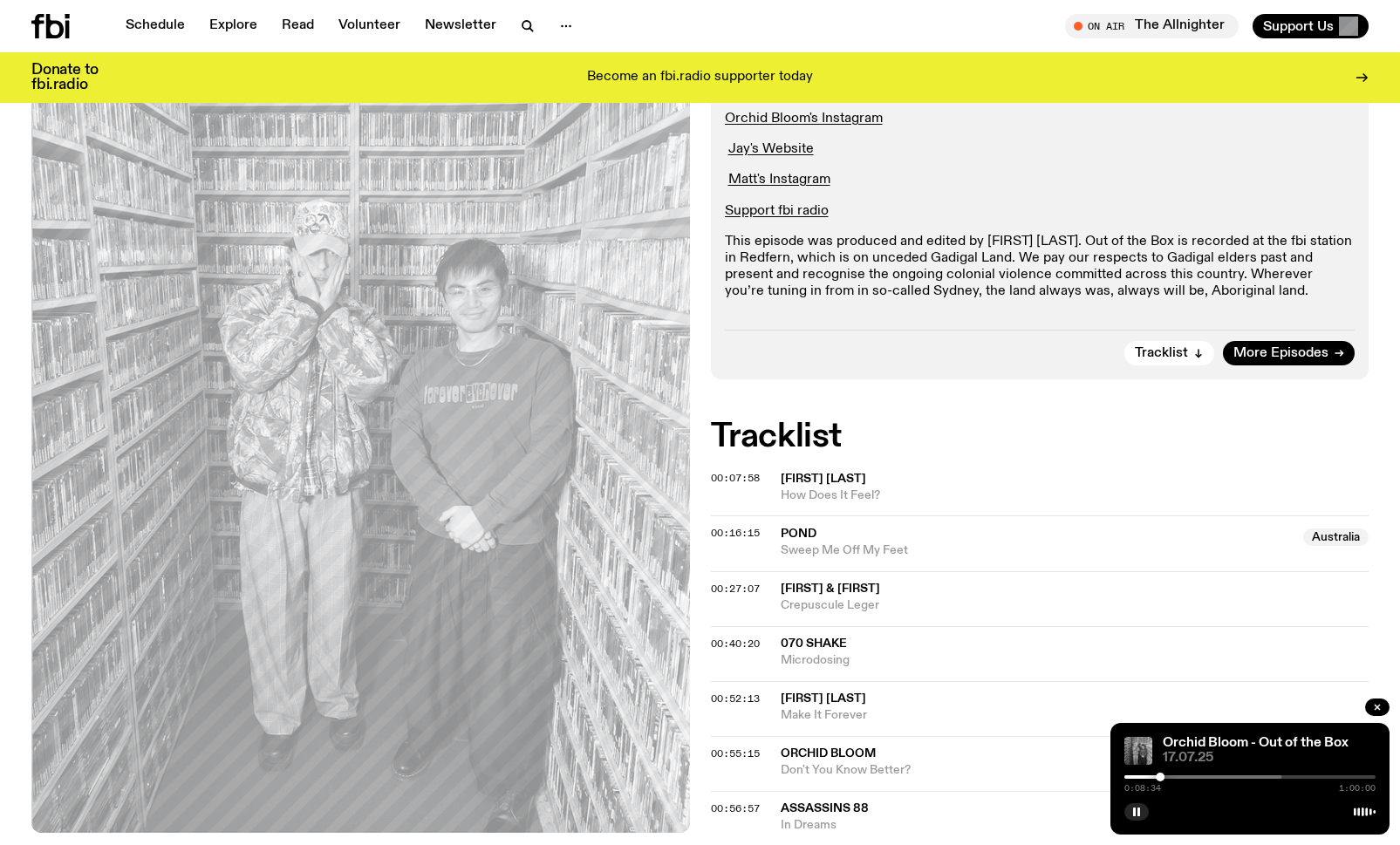 click at bounding box center [1160, 777] 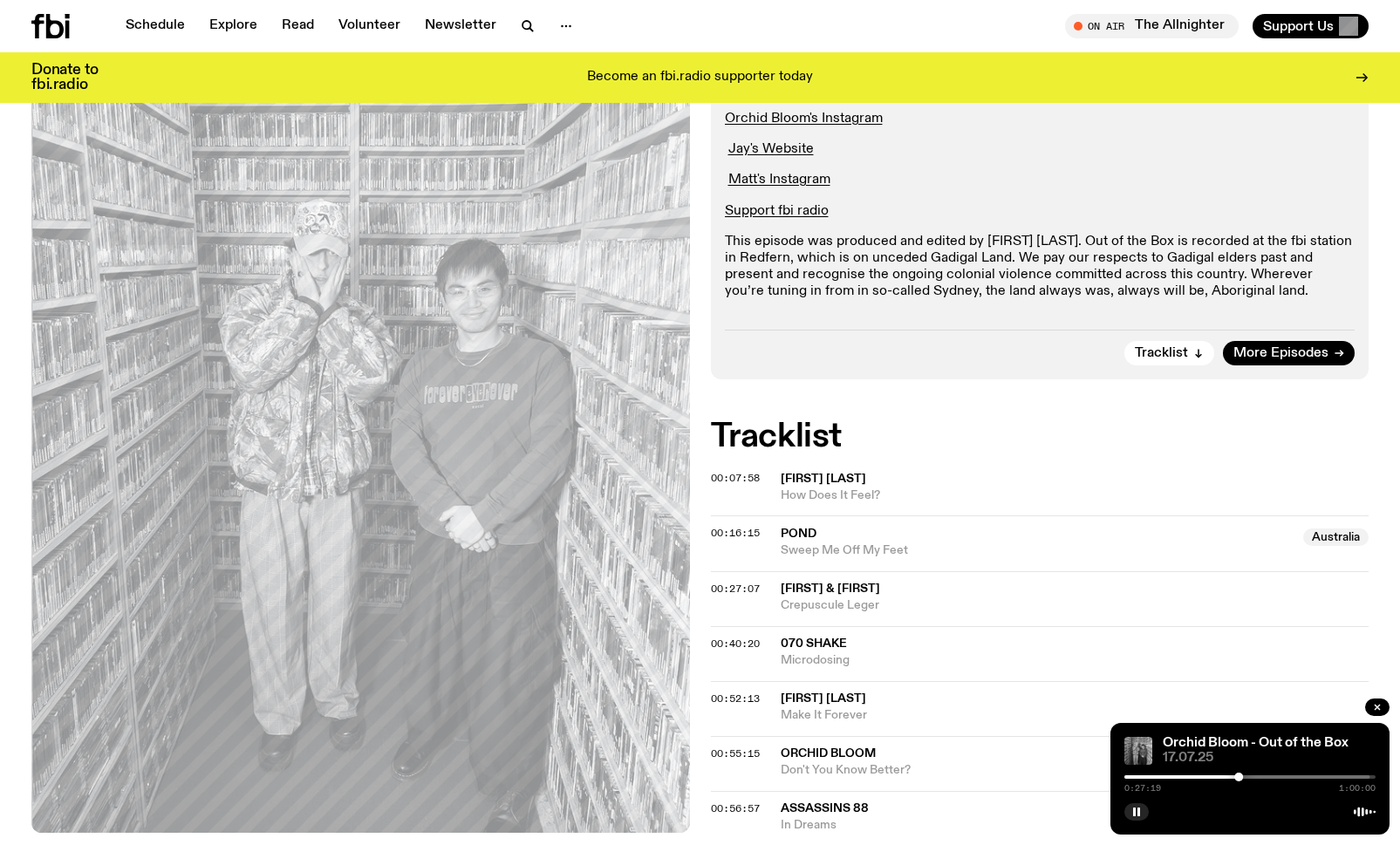 click at bounding box center [1244, 777] 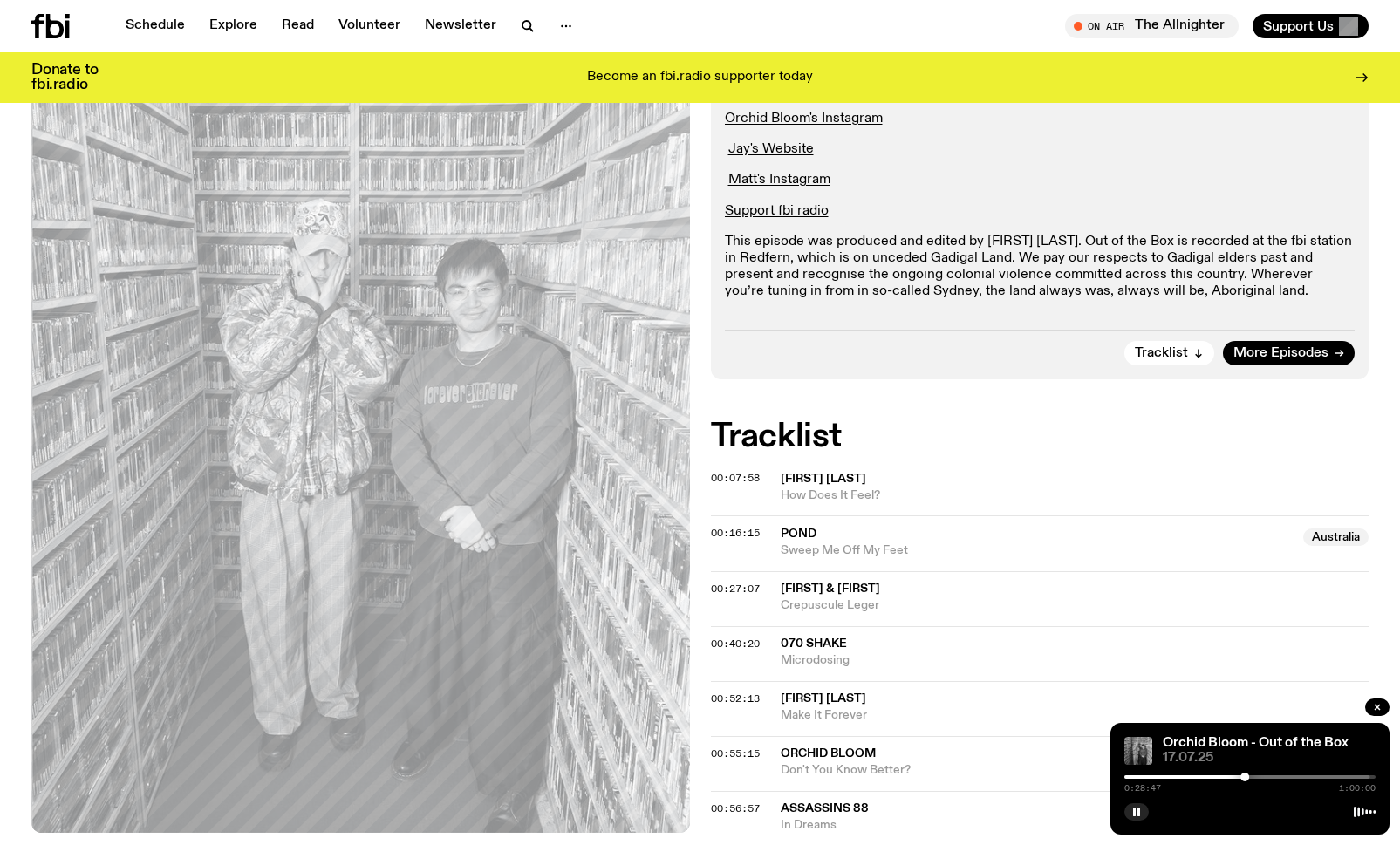 click at bounding box center [1244, 777] 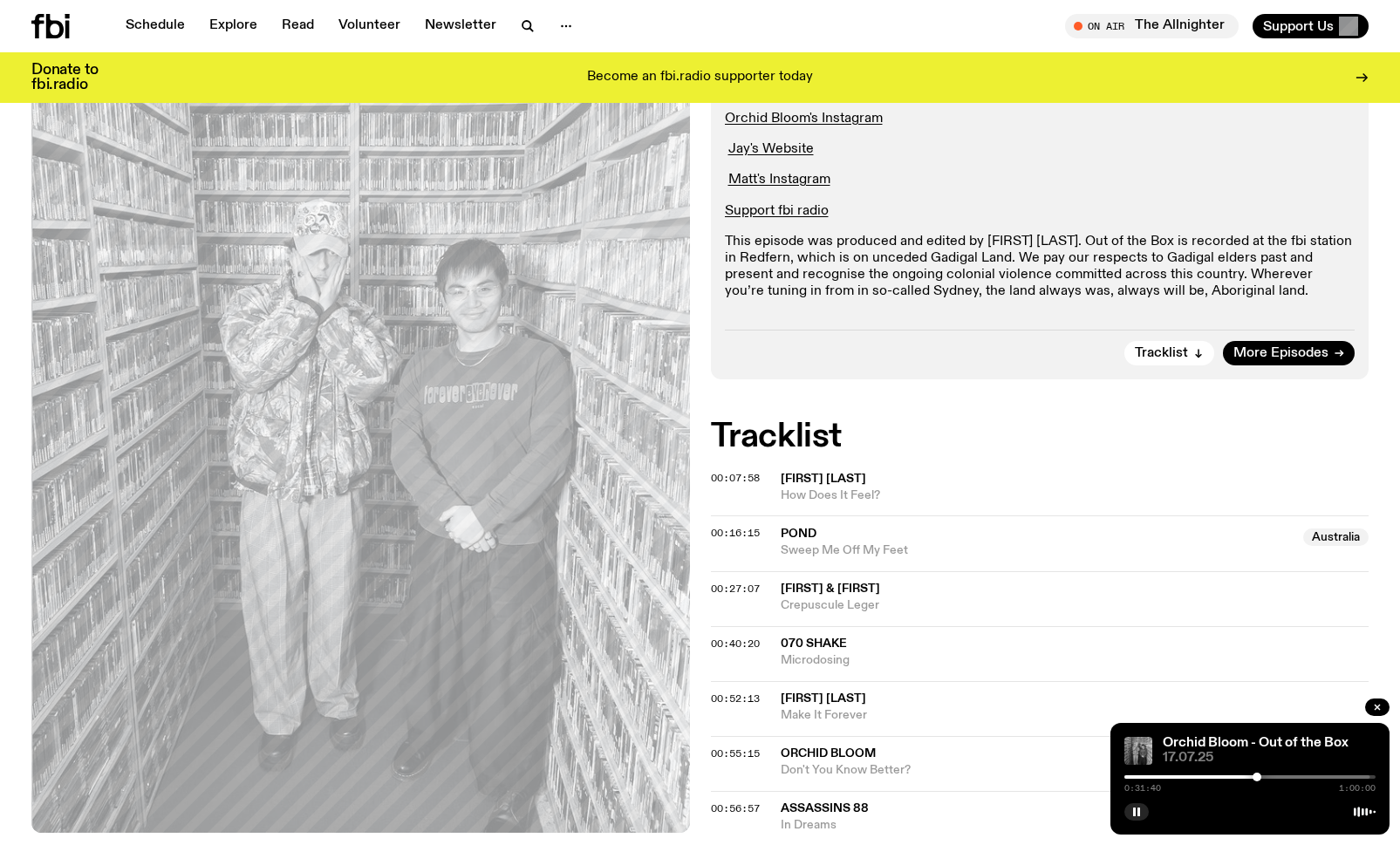 click at bounding box center (1244, 777) 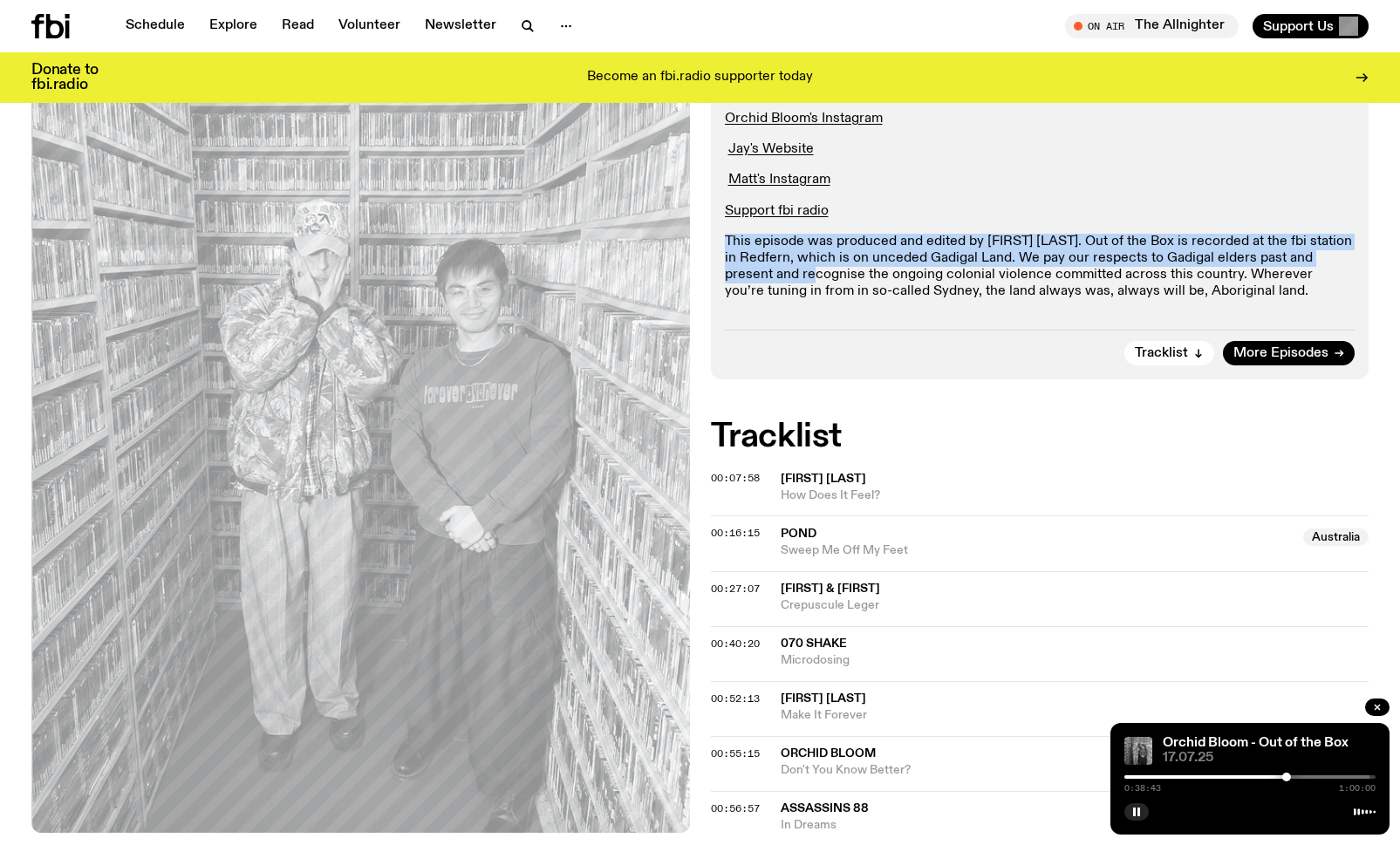 drag, startPoint x: 790, startPoint y: 269, endPoint x: 727, endPoint y: 228, distance: 75.16648 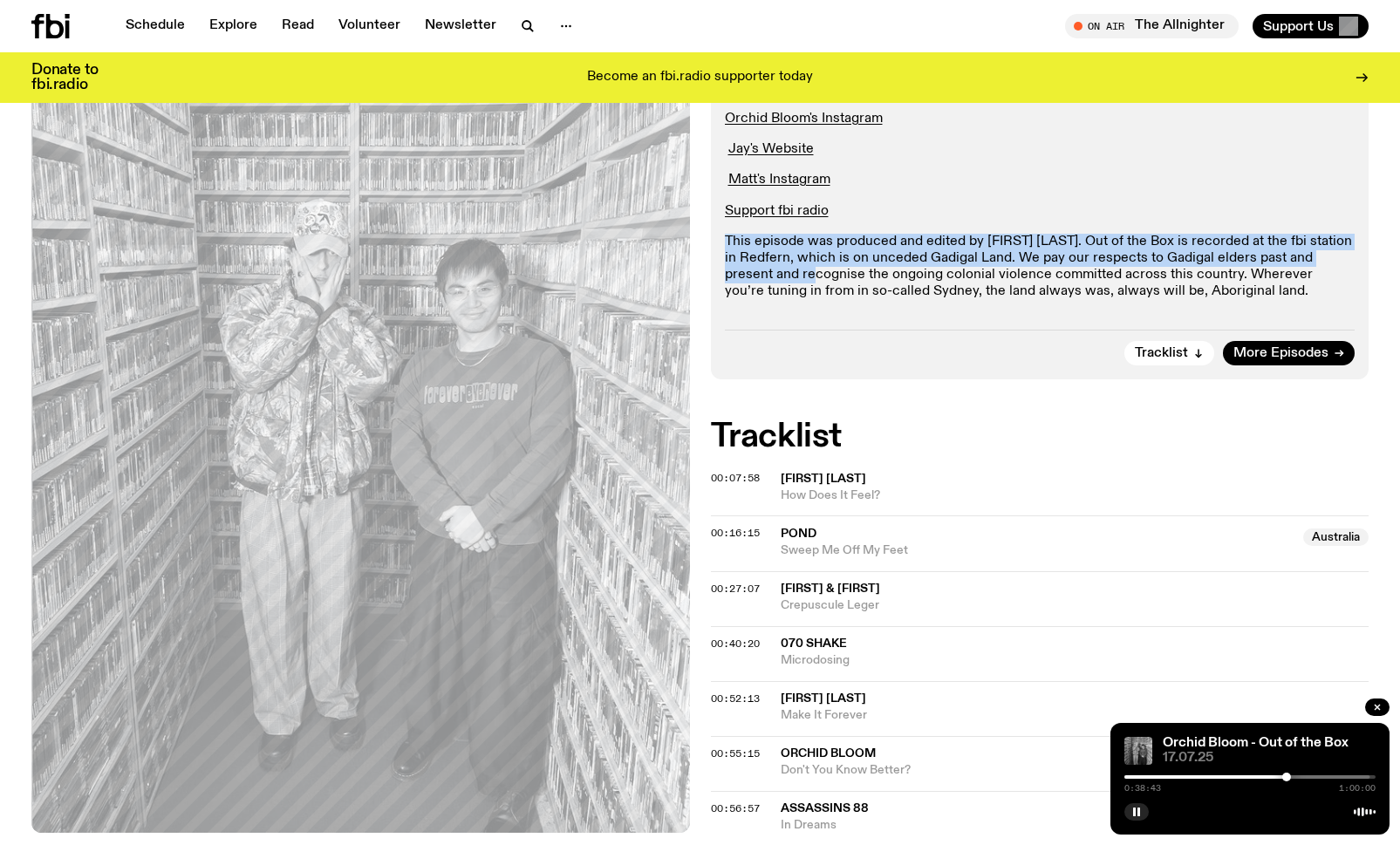 click on "Today on the show we’re joined by musician, producer, graphic and tattoo artist [FIRST] [LAST], who makes and performs music under the name Orchid Bloom!  Drawing from a plethora of artists like Boards Of Canada, Vegyn, and Archy Marshall. His newest EP, ‘Ambivalent Works’ is an odyssey into midnight. It’s an ambient, eclectic, and soundscape-y, R&B treat for the ears. We're thrilled to chat to the New Zealand-born, Sydney-based artist about his new record, his creative processes, hip-hop and sampling, and as many other of his endeavours as we can get to!   Ambivalent Works Orchid Bloom's Instagram   [FIRST]'s Website   Matt's Instagram Support fbi radio" 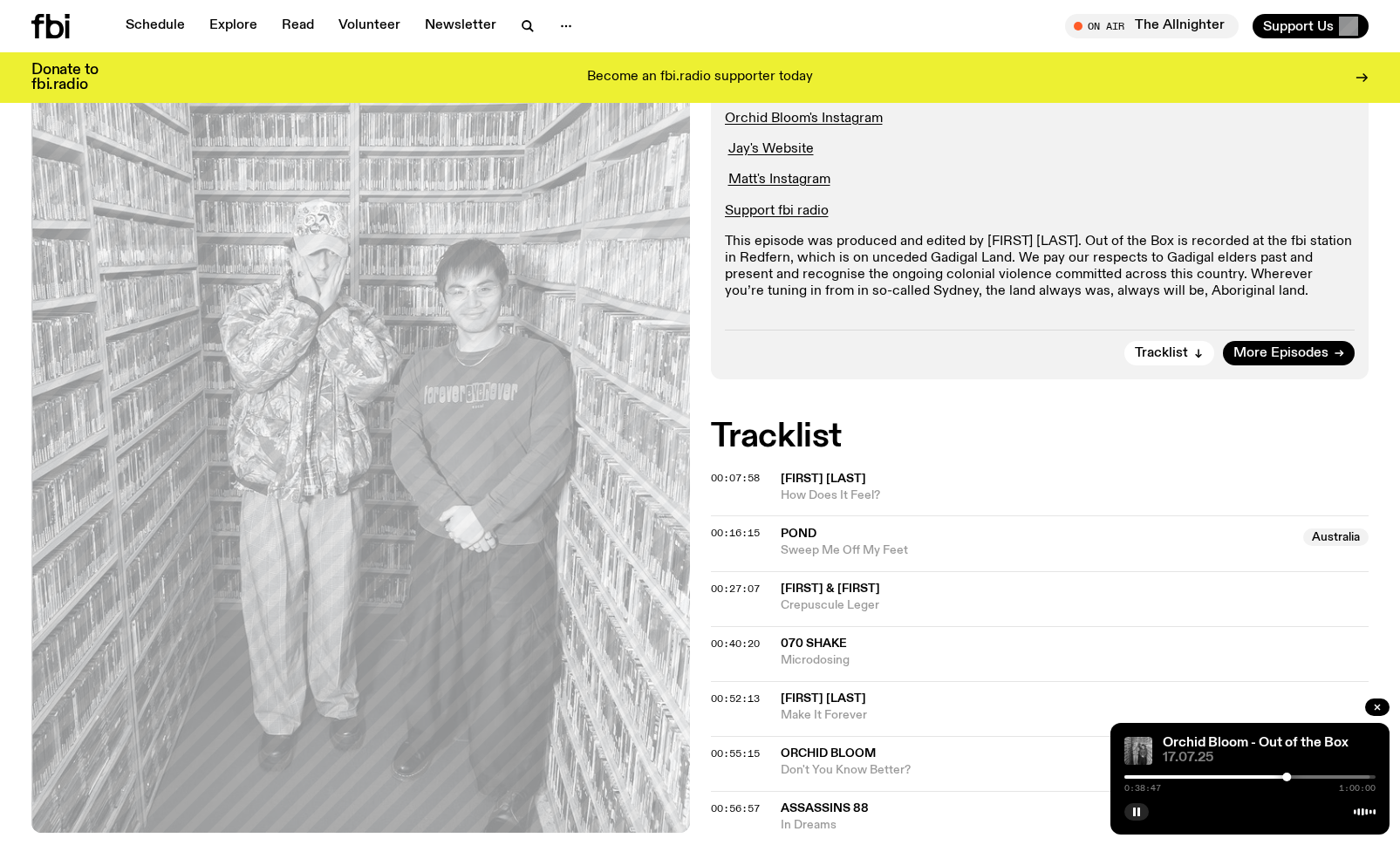 click on "This episode was produced and edited by [FIRST] [LAST]. Out of the Box is recorded at the fbi station in Redfern, which is on unceded Gadigal Land. We pay our respects to Gadigal elders past and present and recognise the ongoing colonial violence committed across this country. Wherever you’re tuning in from in so-called Sydney, the land always was, always will be, Aboriginal land." 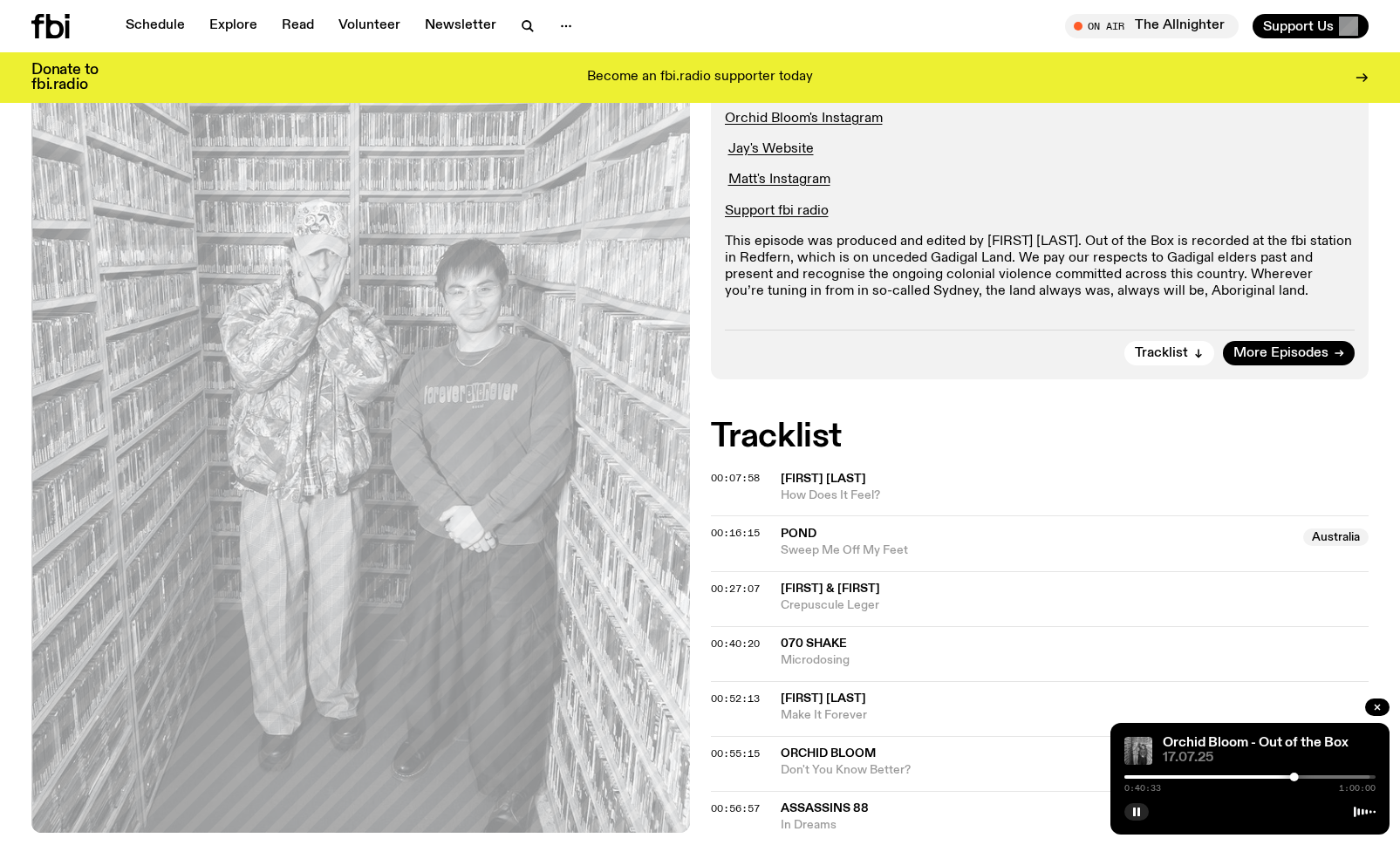 click on "0:40:33 1:00:00" at bounding box center (1250, 782) 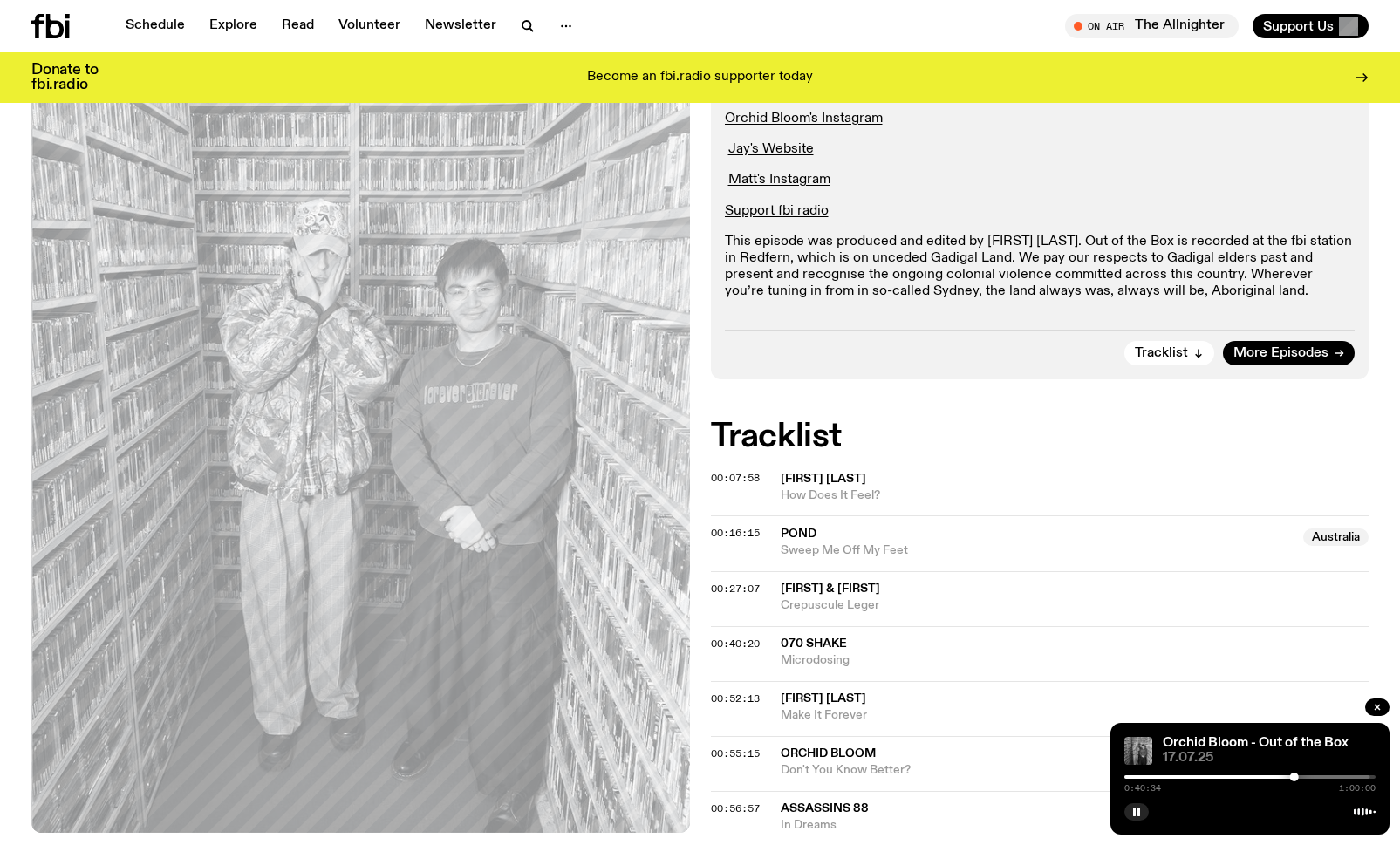 click at bounding box center (1169, 777) 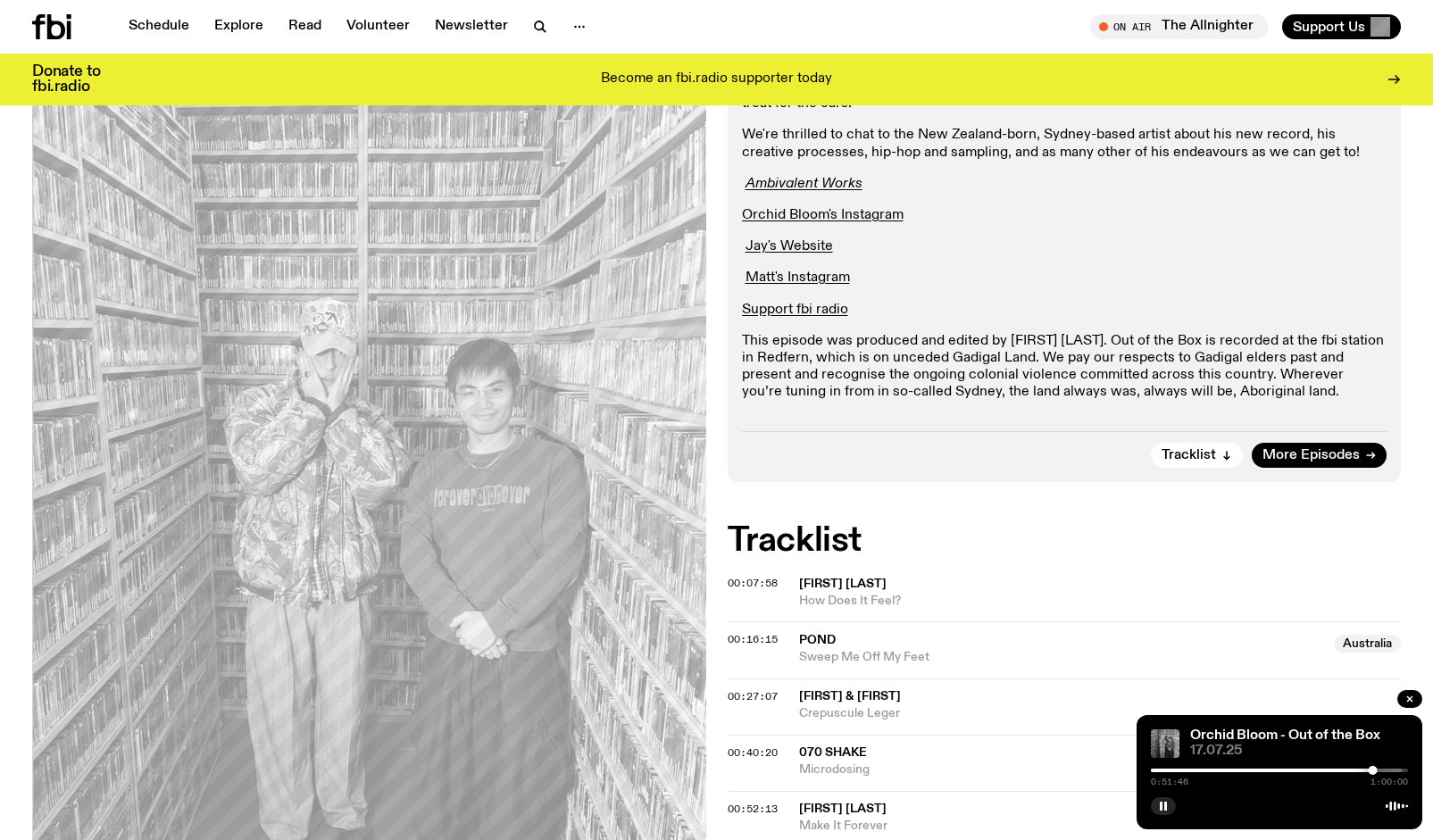 scroll, scrollTop: 457, scrollLeft: 0, axis: vertical 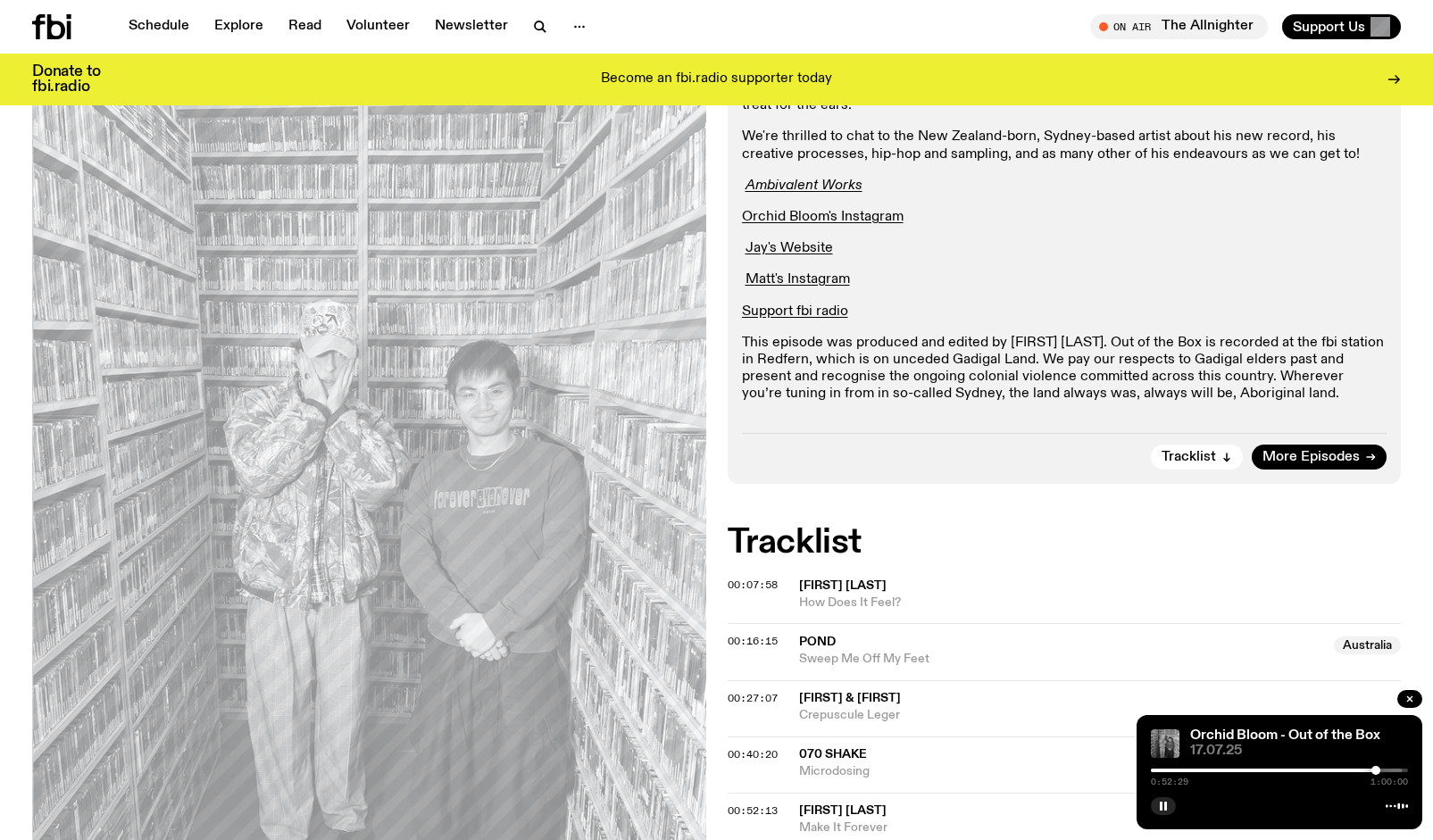 click at bounding box center [1376, 770] 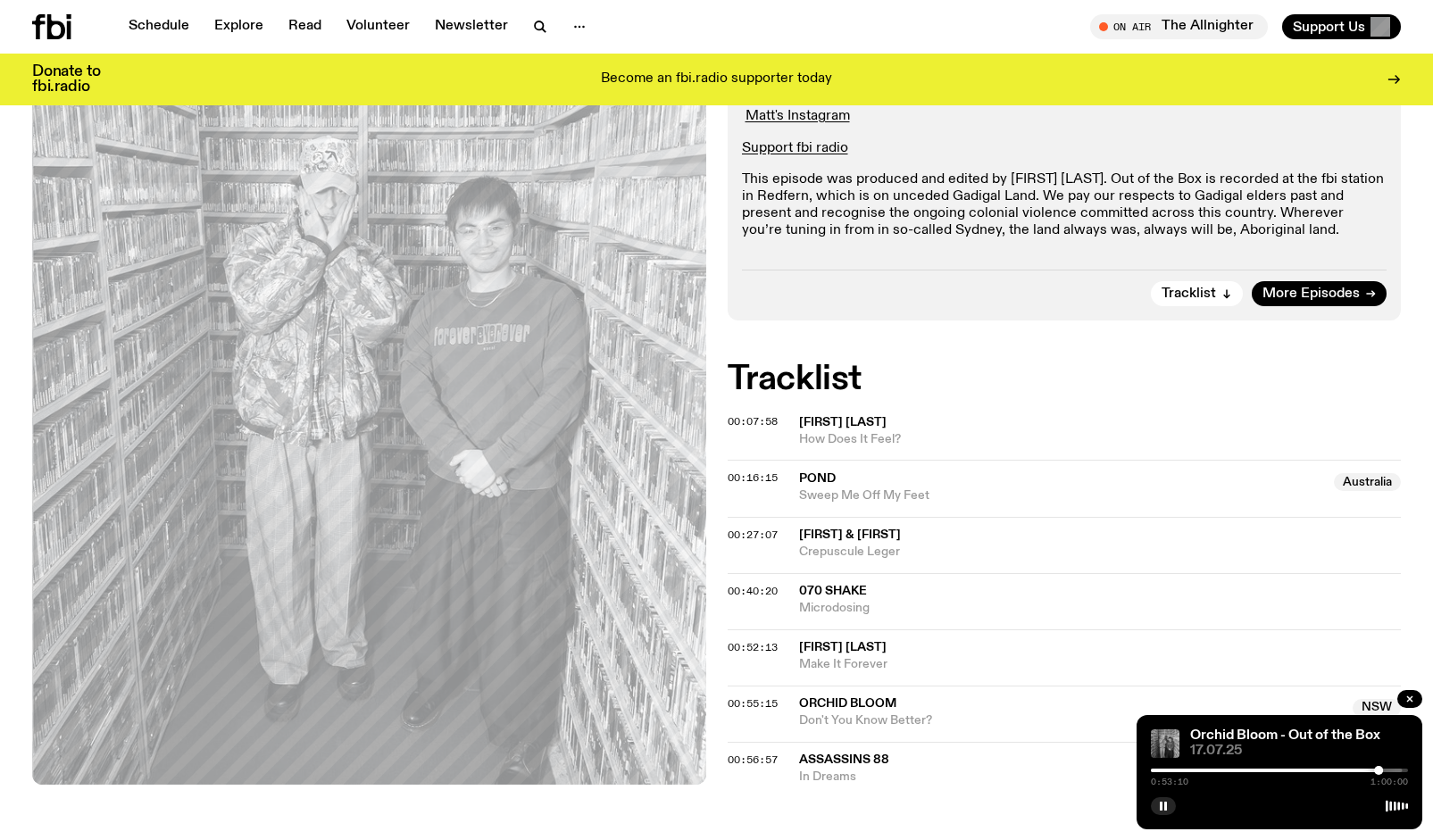 scroll, scrollTop: 580, scrollLeft: 0, axis: vertical 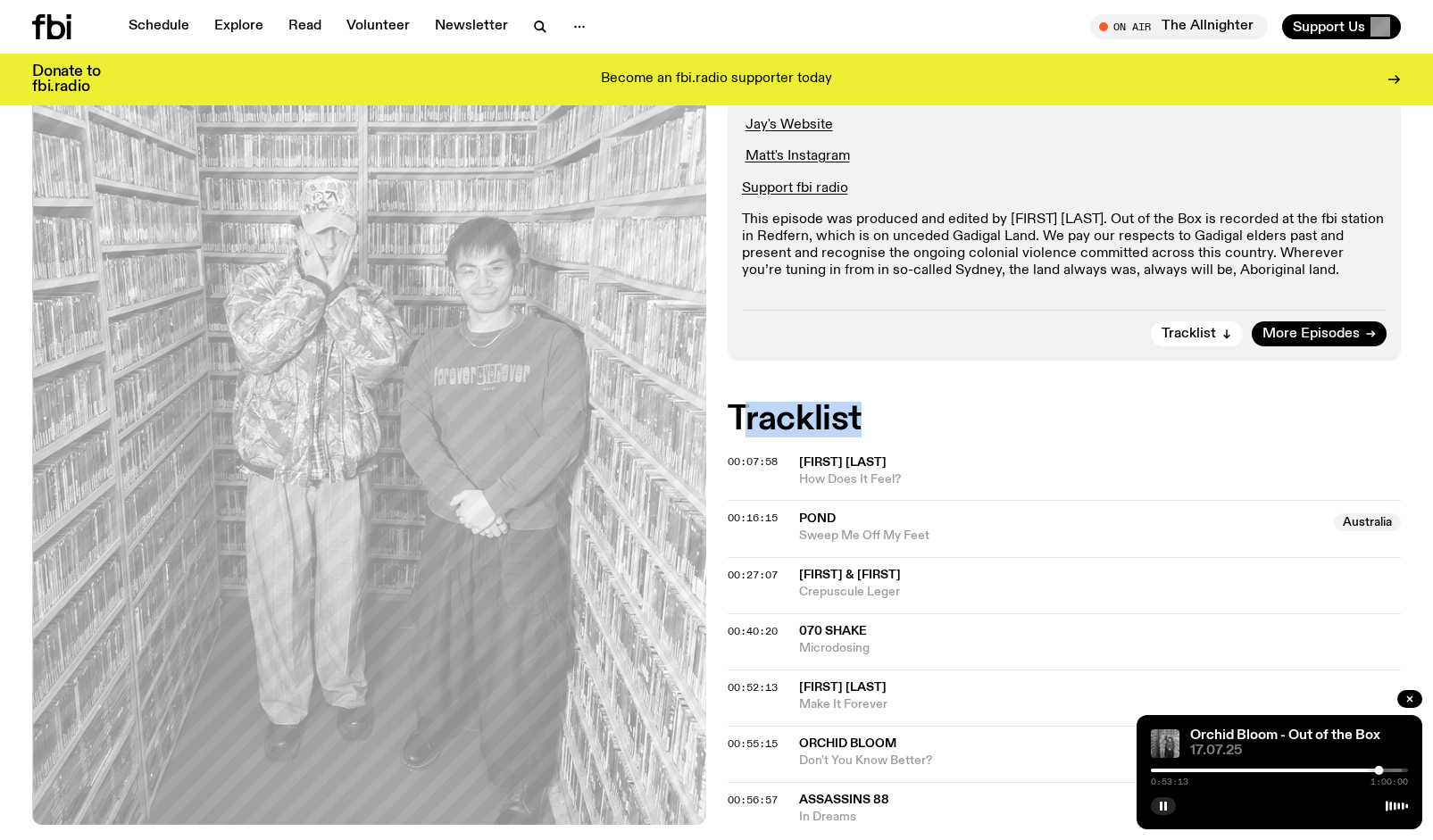 drag, startPoint x: 902, startPoint y: 413, endPoint x: 741, endPoint y: 418, distance: 161.07762 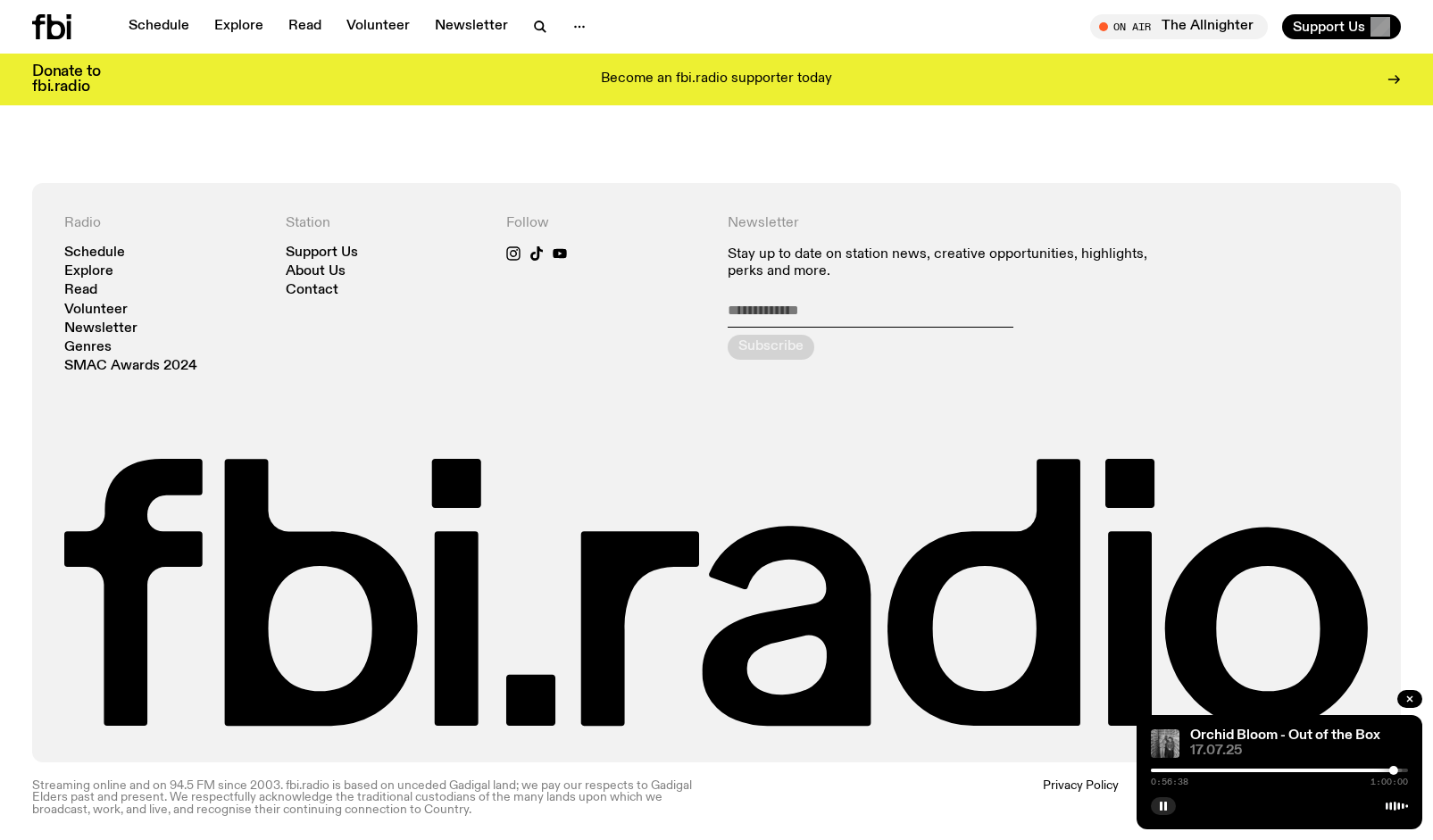 scroll, scrollTop: 1303, scrollLeft: 0, axis: vertical 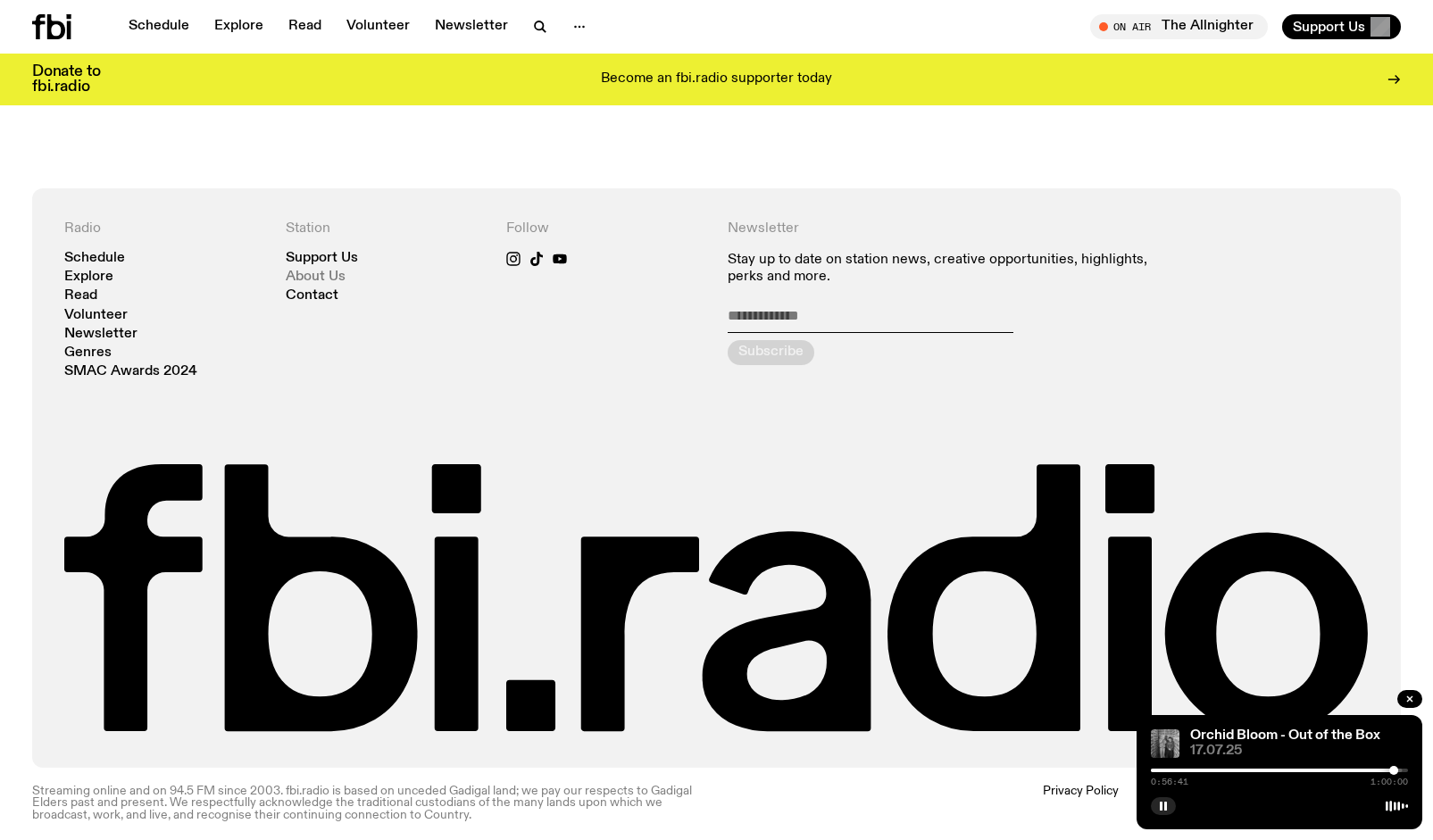 click on "About Us" 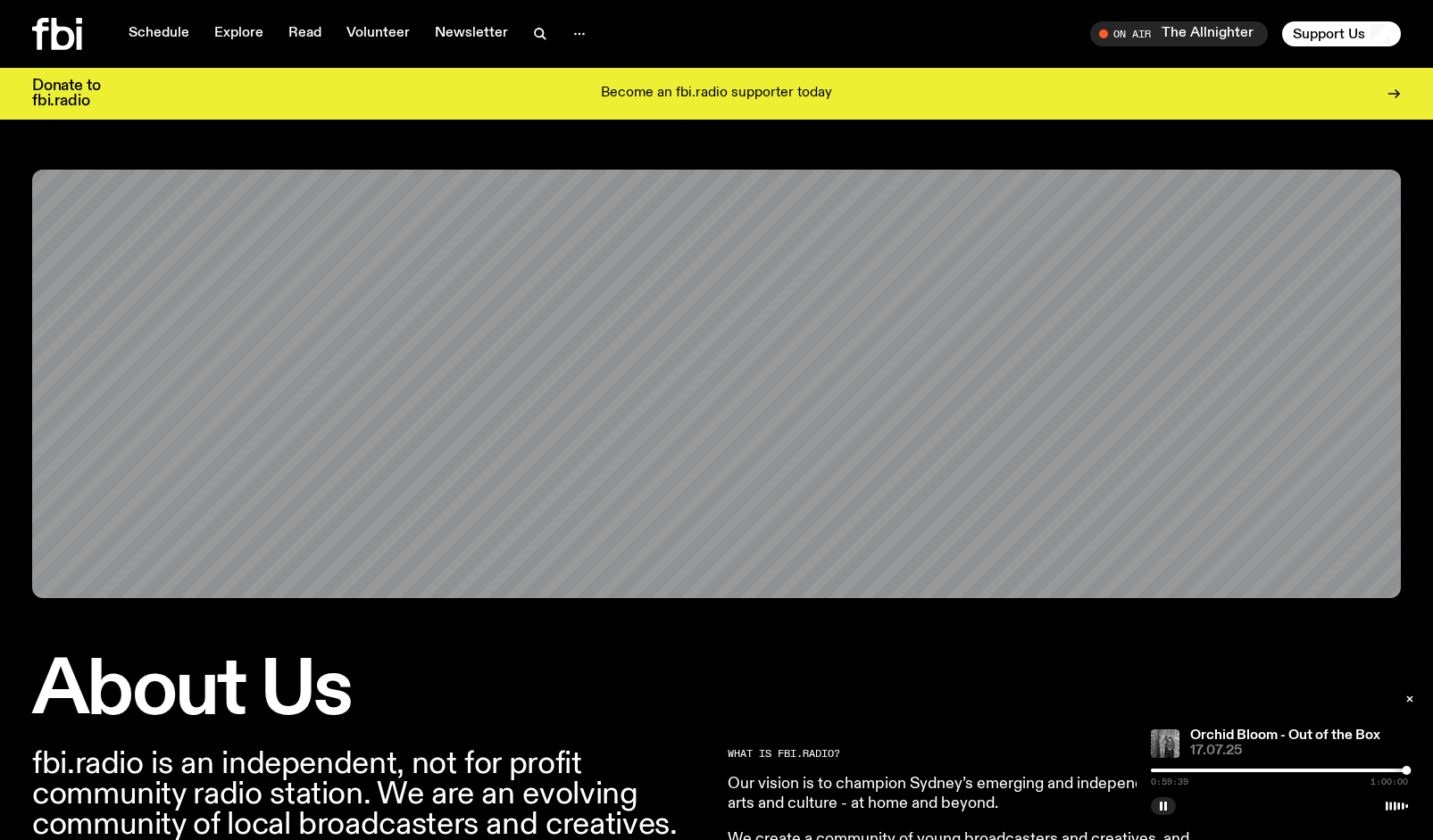 scroll, scrollTop: 0, scrollLeft: 0, axis: both 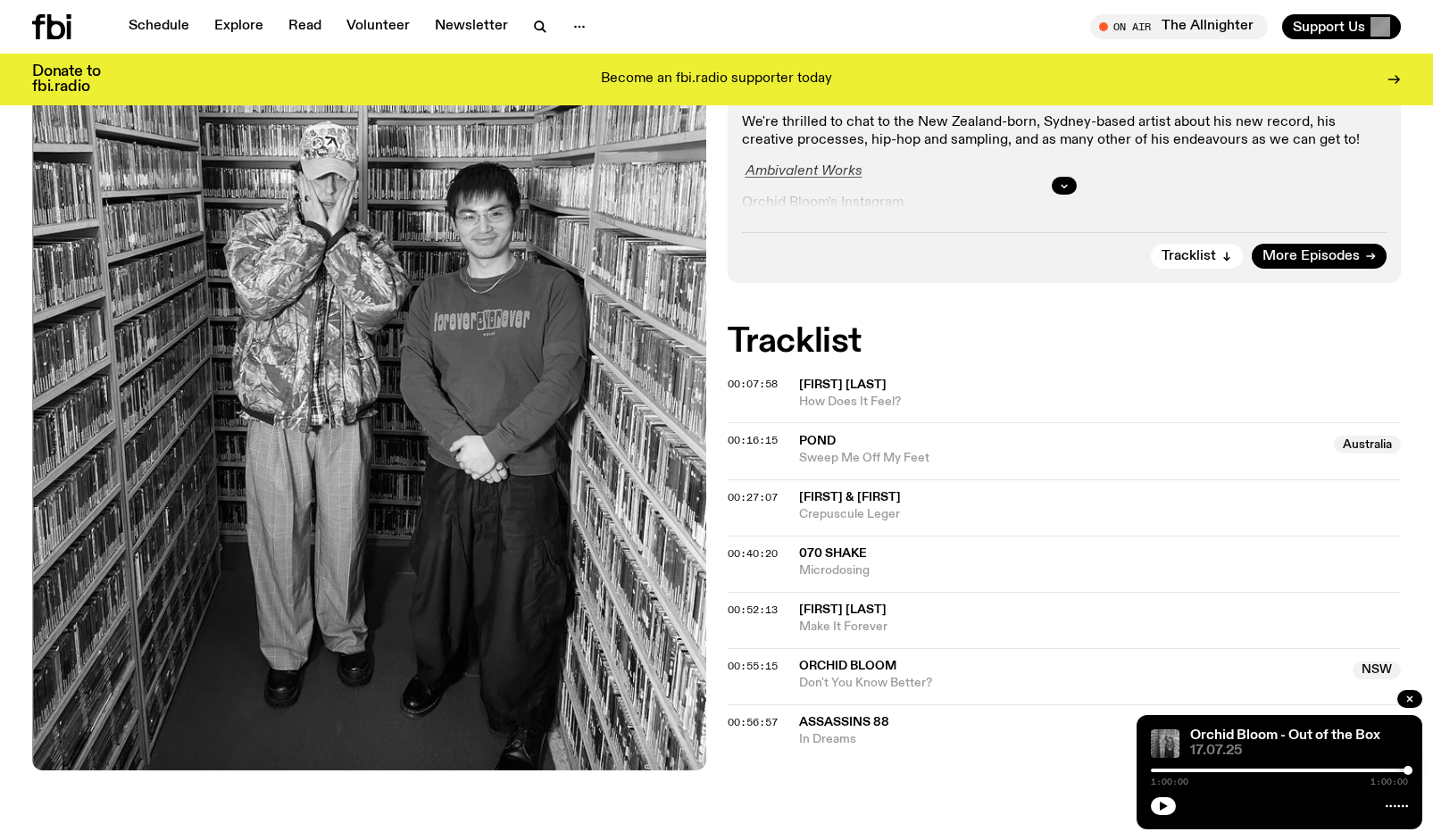 click 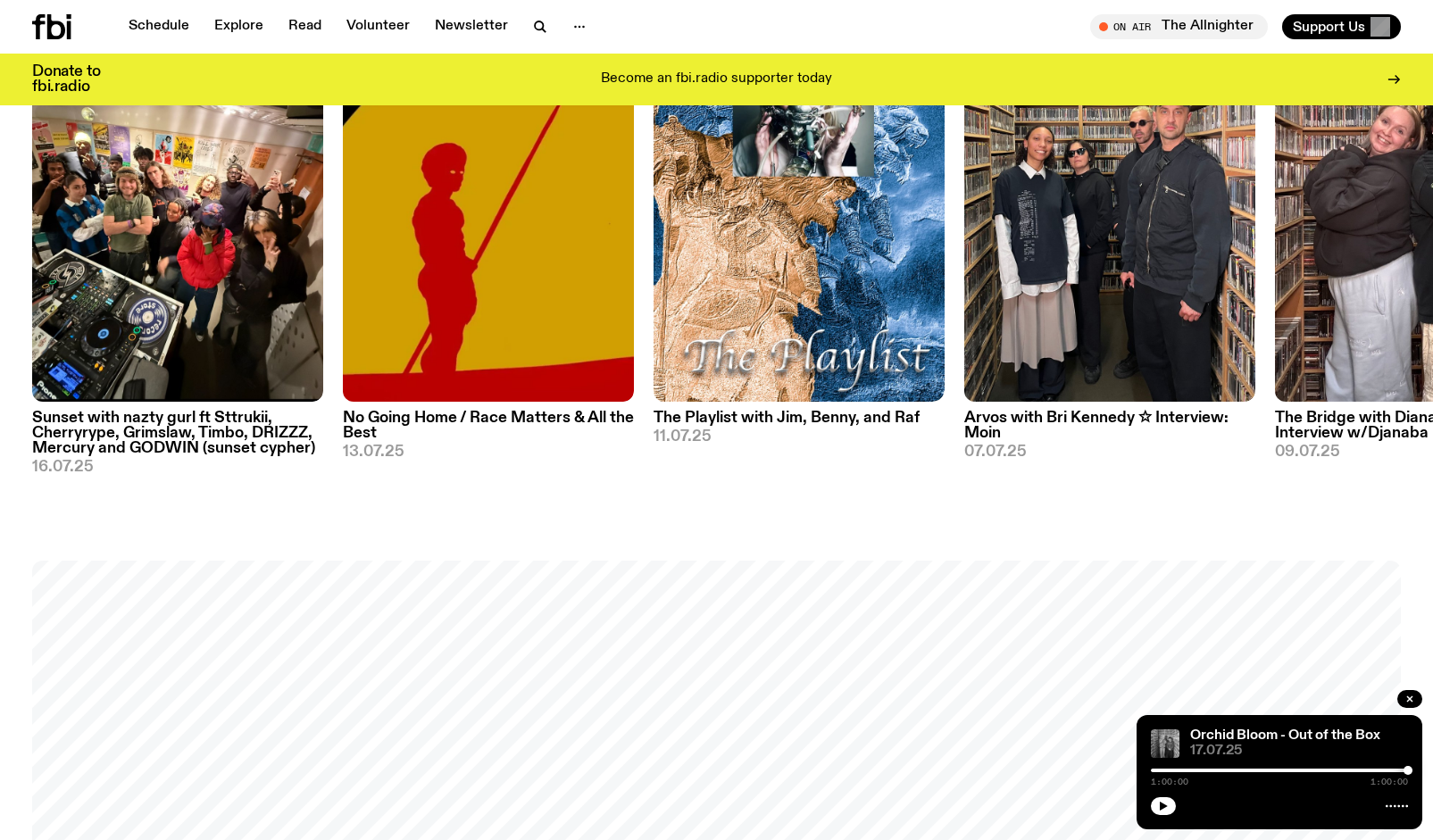 scroll, scrollTop: 1052, scrollLeft: 0, axis: vertical 